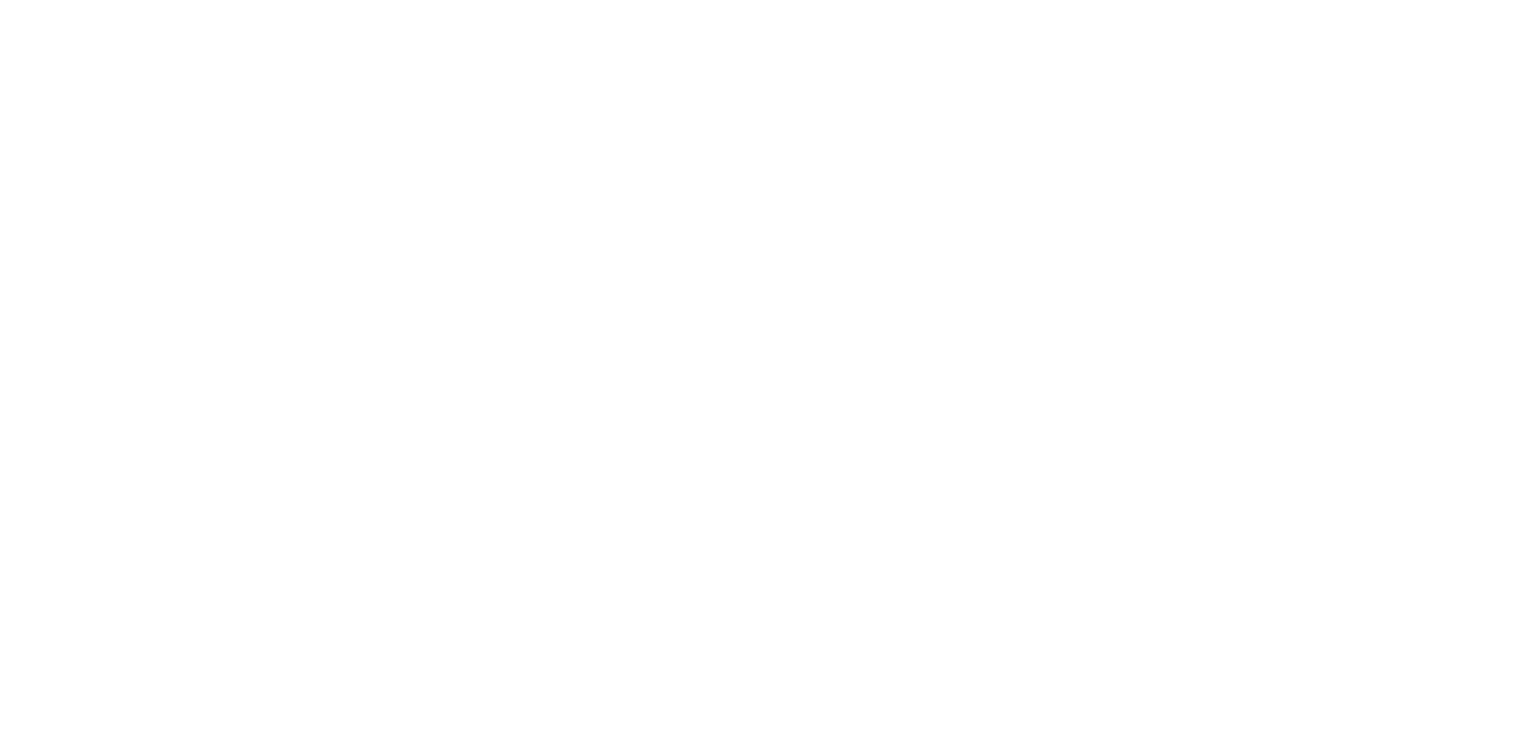 scroll, scrollTop: 0, scrollLeft: 0, axis: both 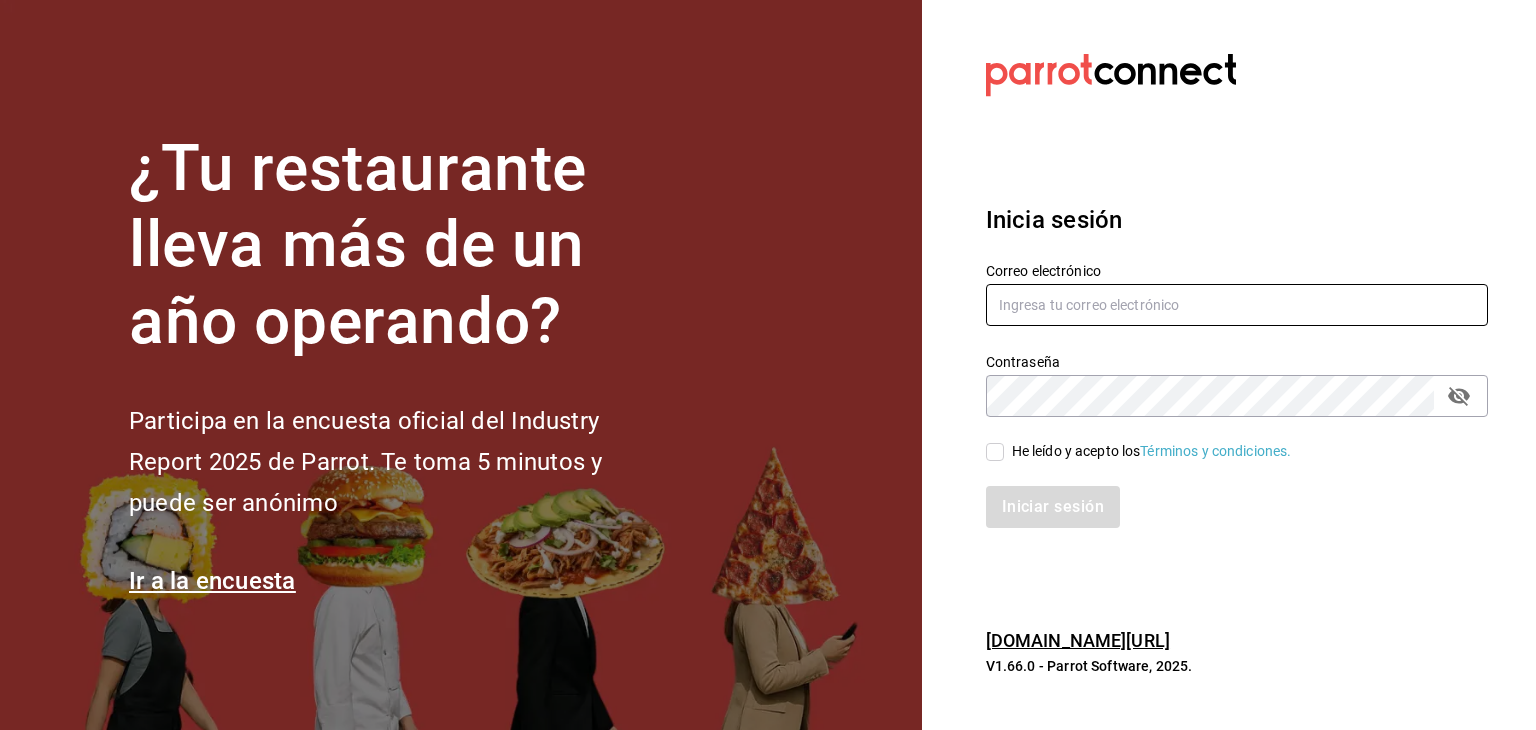 click at bounding box center (1237, 305) 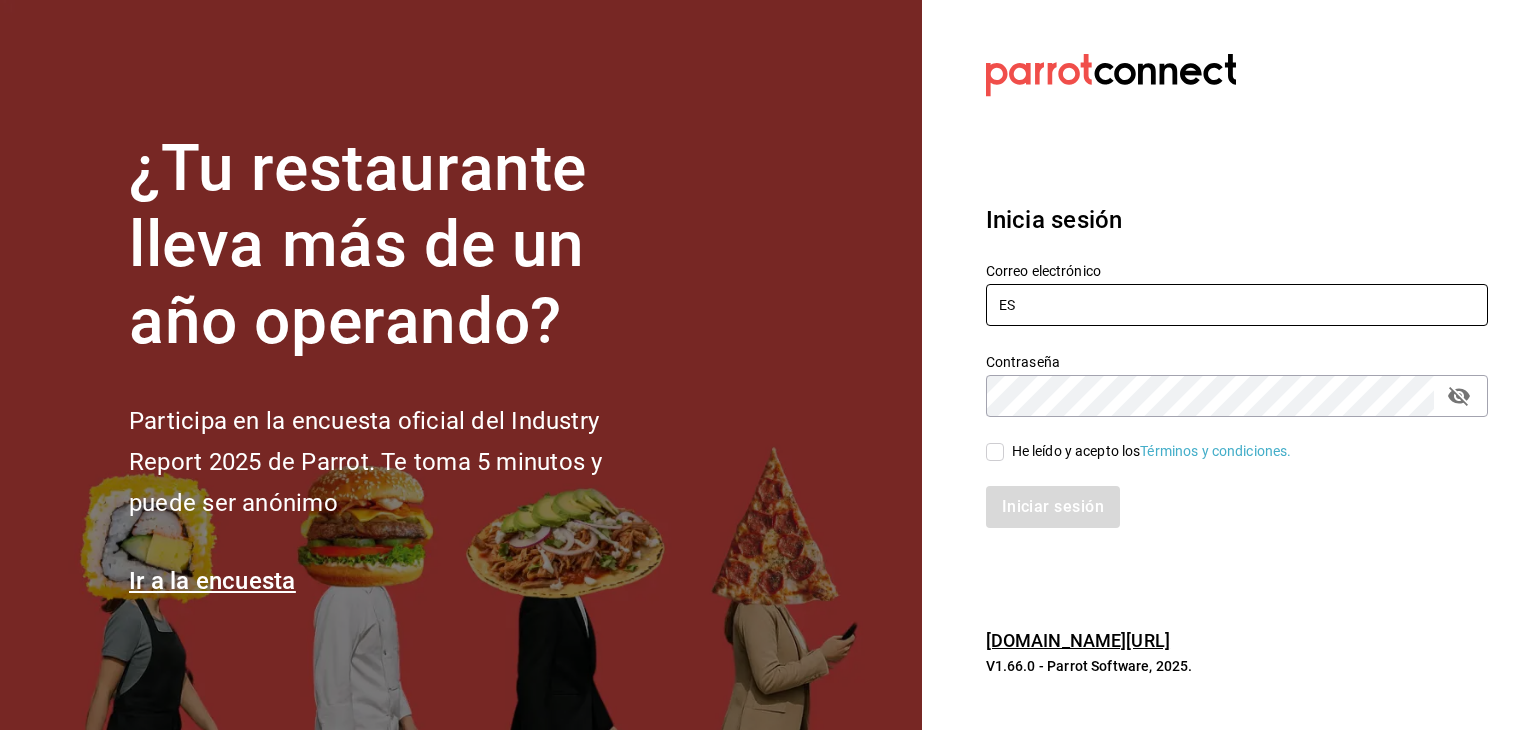 type on "E" 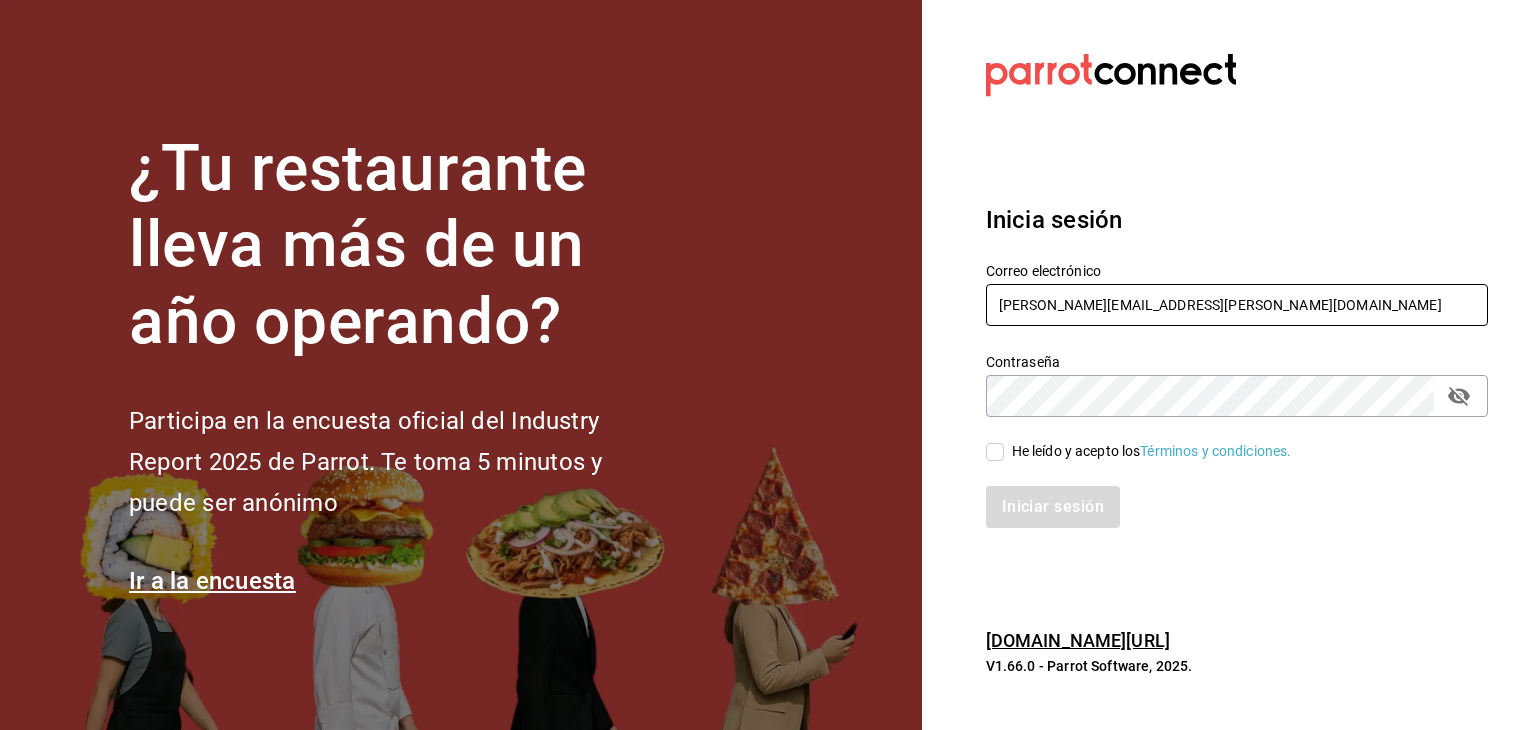 type on "esteban.santos@grupocosteno.com" 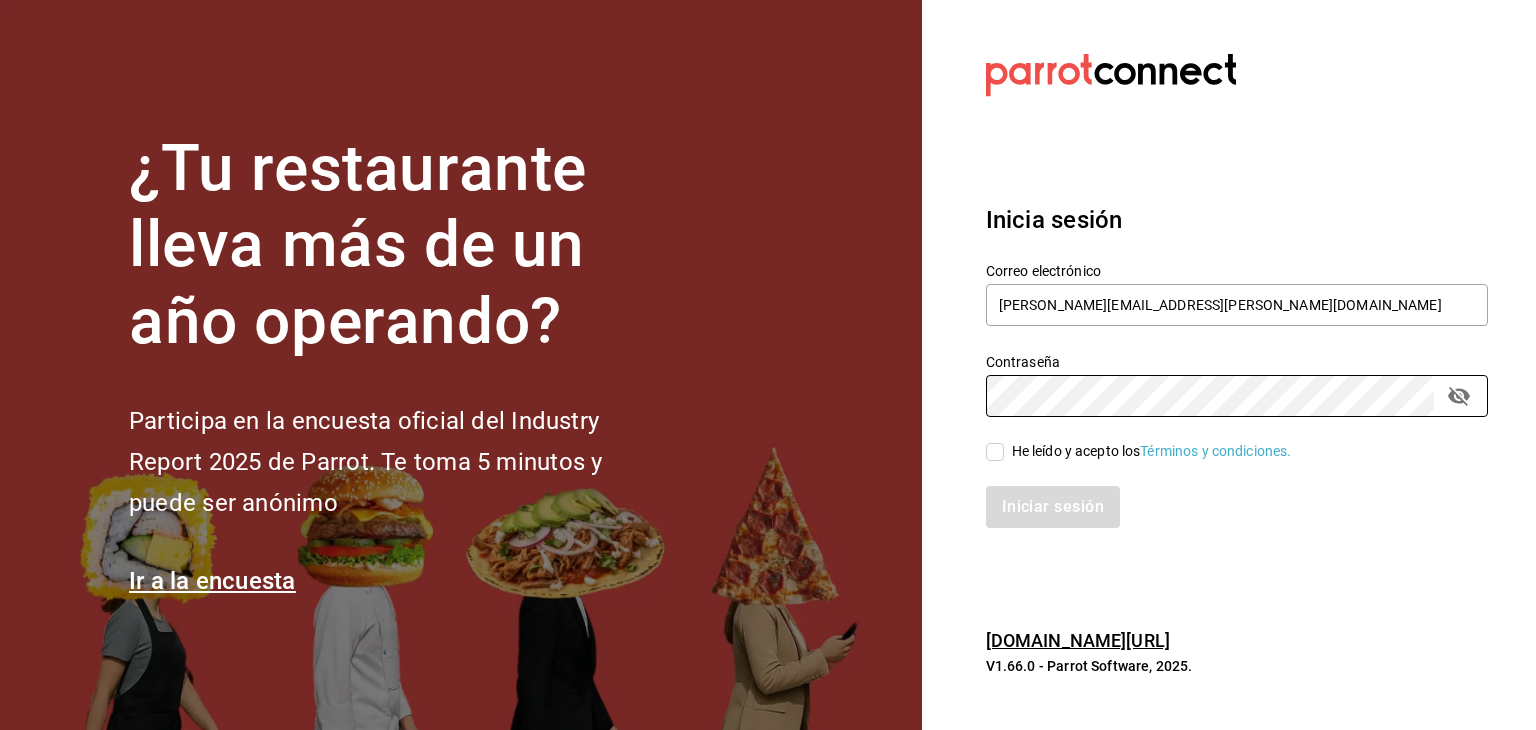 click on "He leído y acepto los  Términos y condiciones." at bounding box center [995, 452] 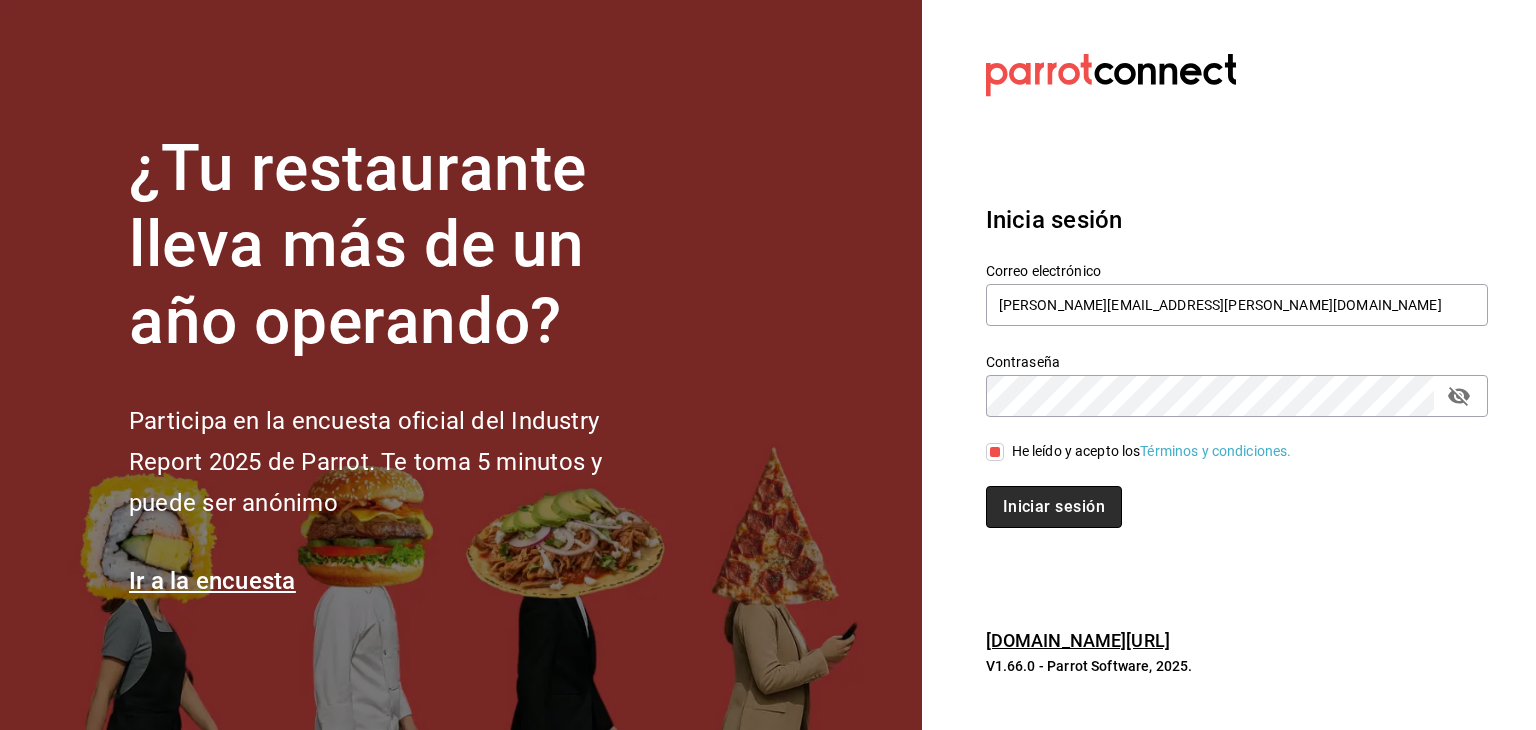 click on "Iniciar sesión" at bounding box center [1054, 507] 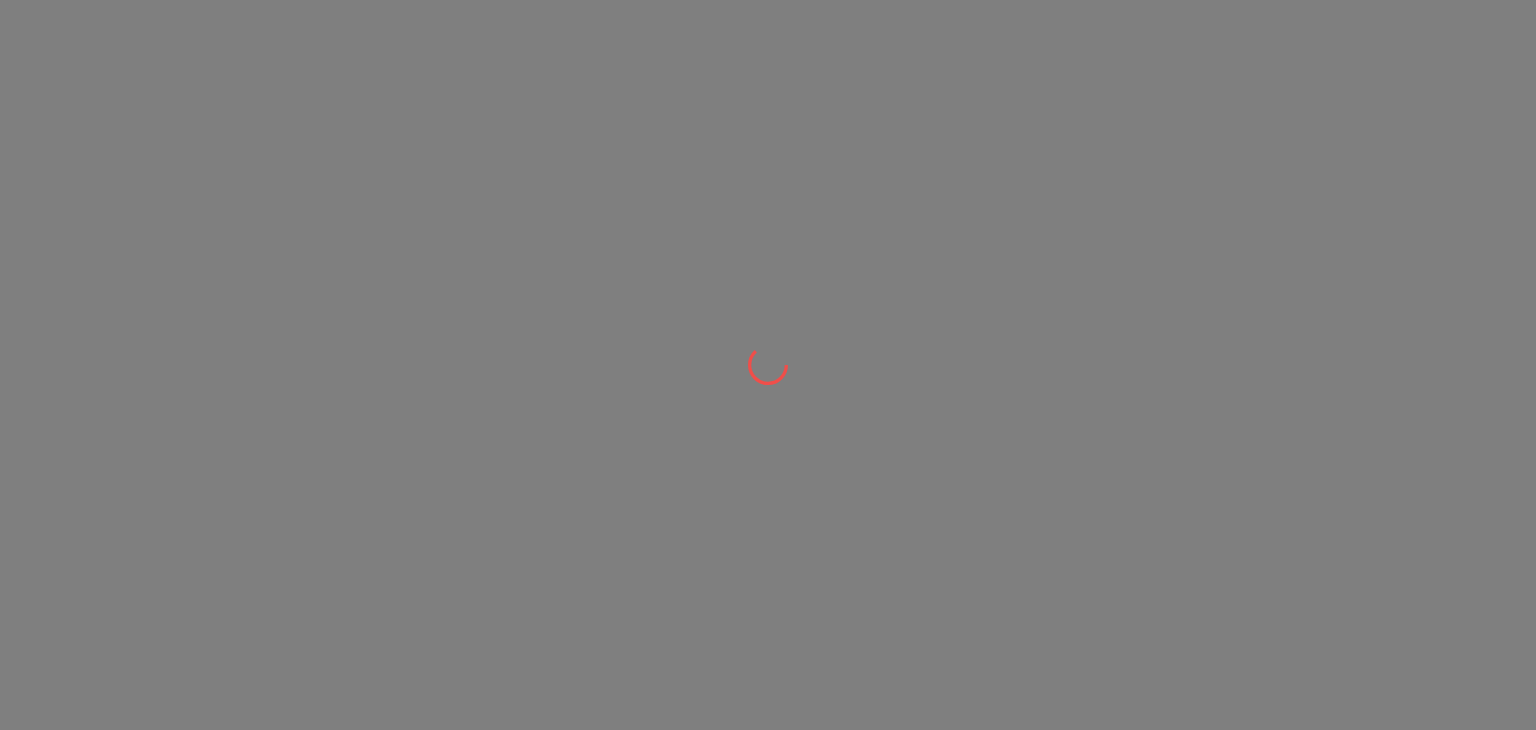 scroll, scrollTop: 0, scrollLeft: 0, axis: both 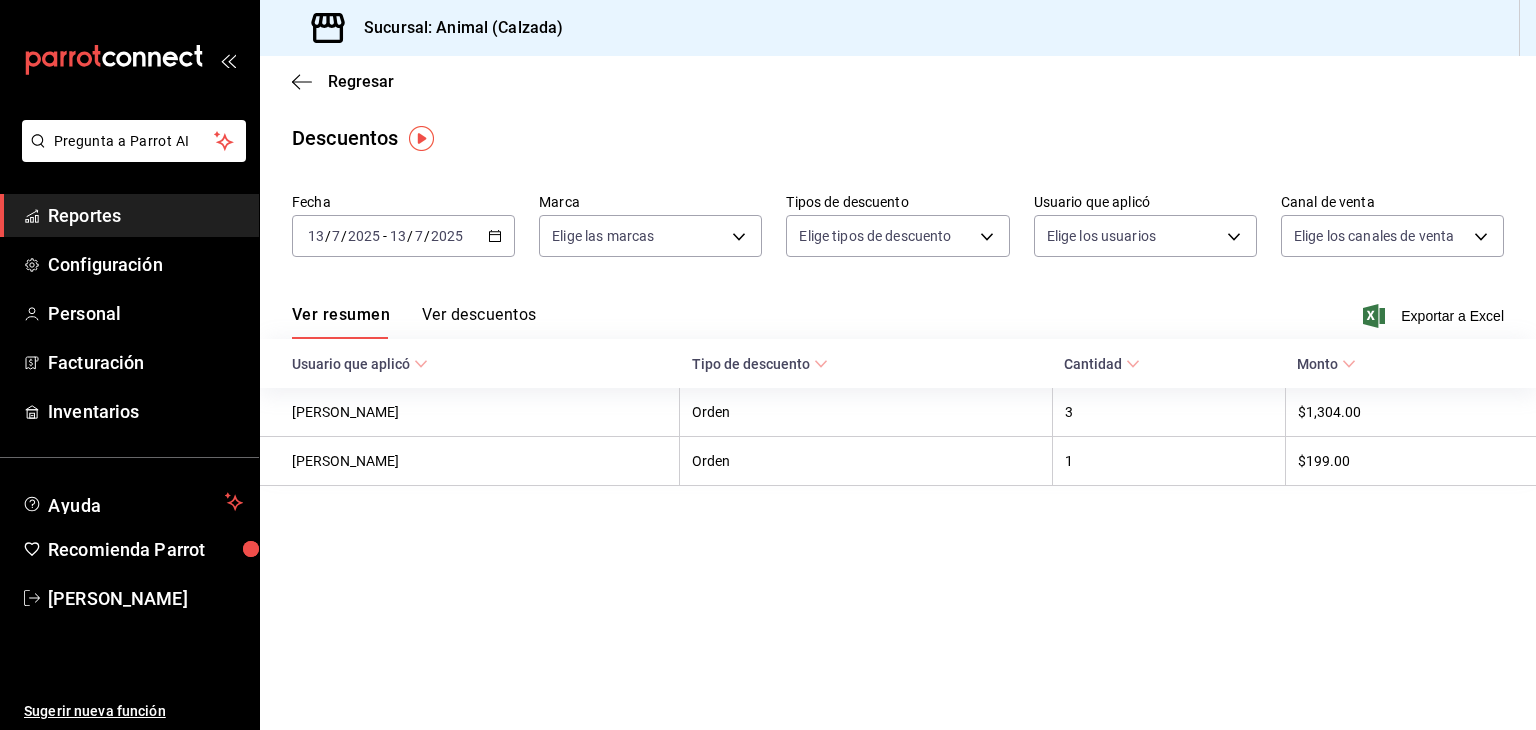 click on "2025" at bounding box center [364, 236] 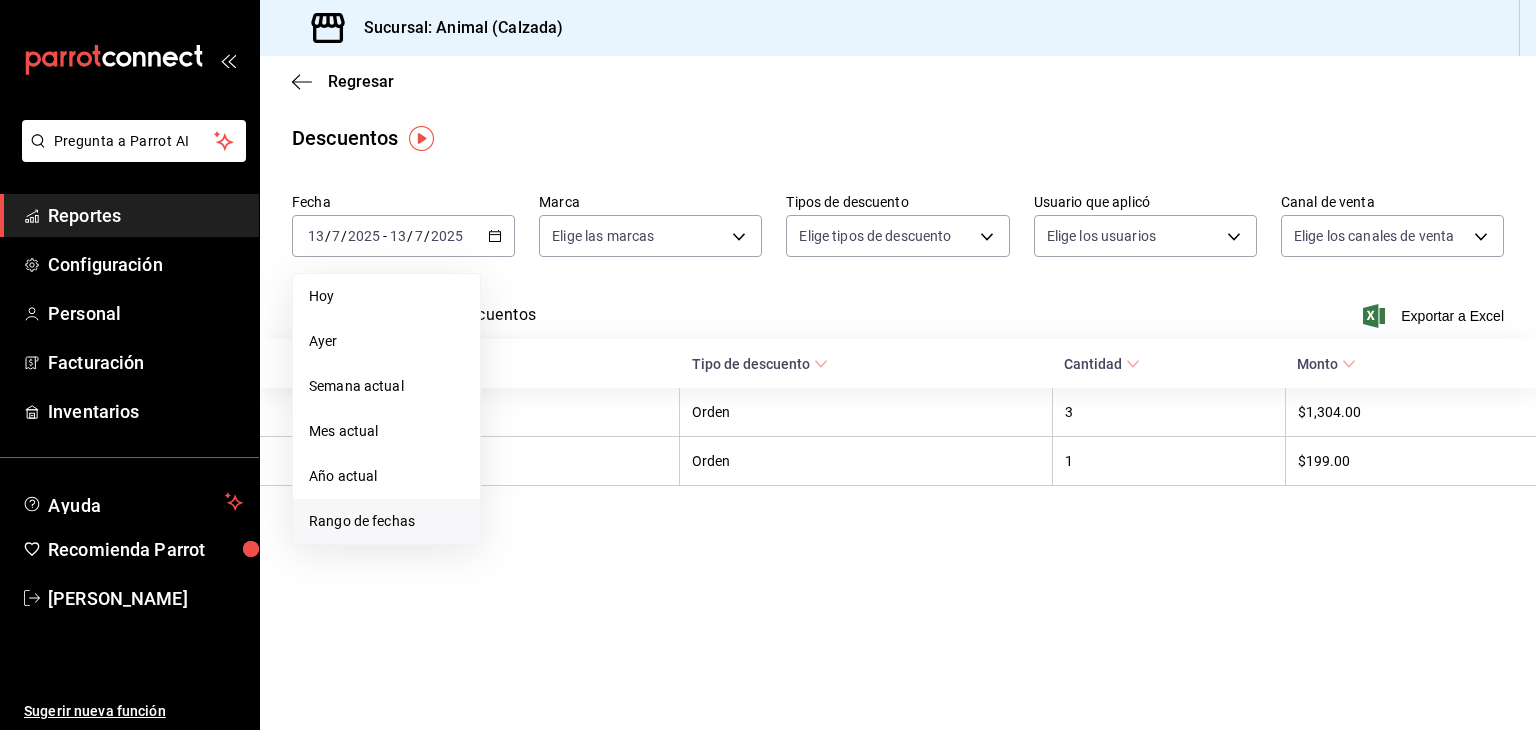 click on "Rango de fechas" at bounding box center [386, 521] 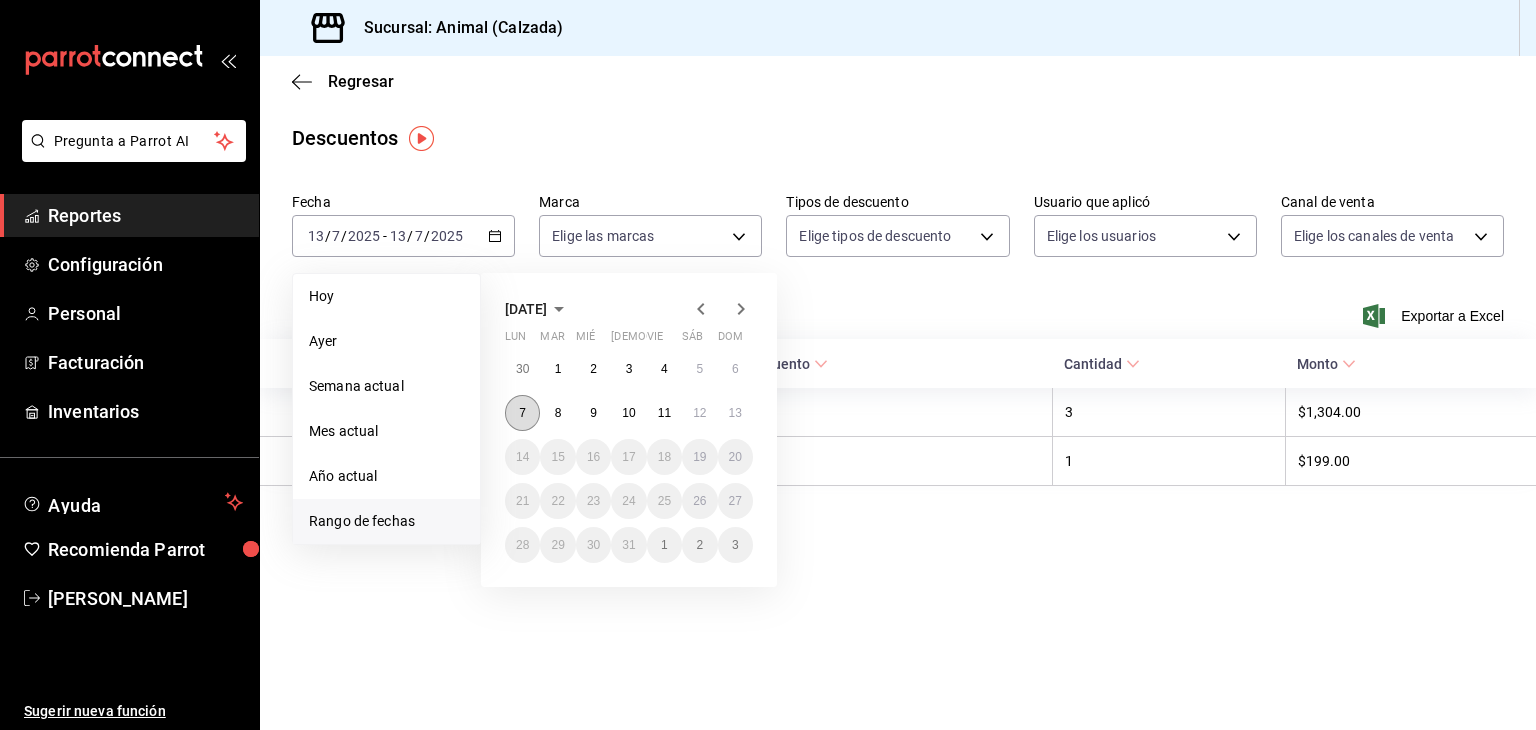click on "7" at bounding box center (522, 413) 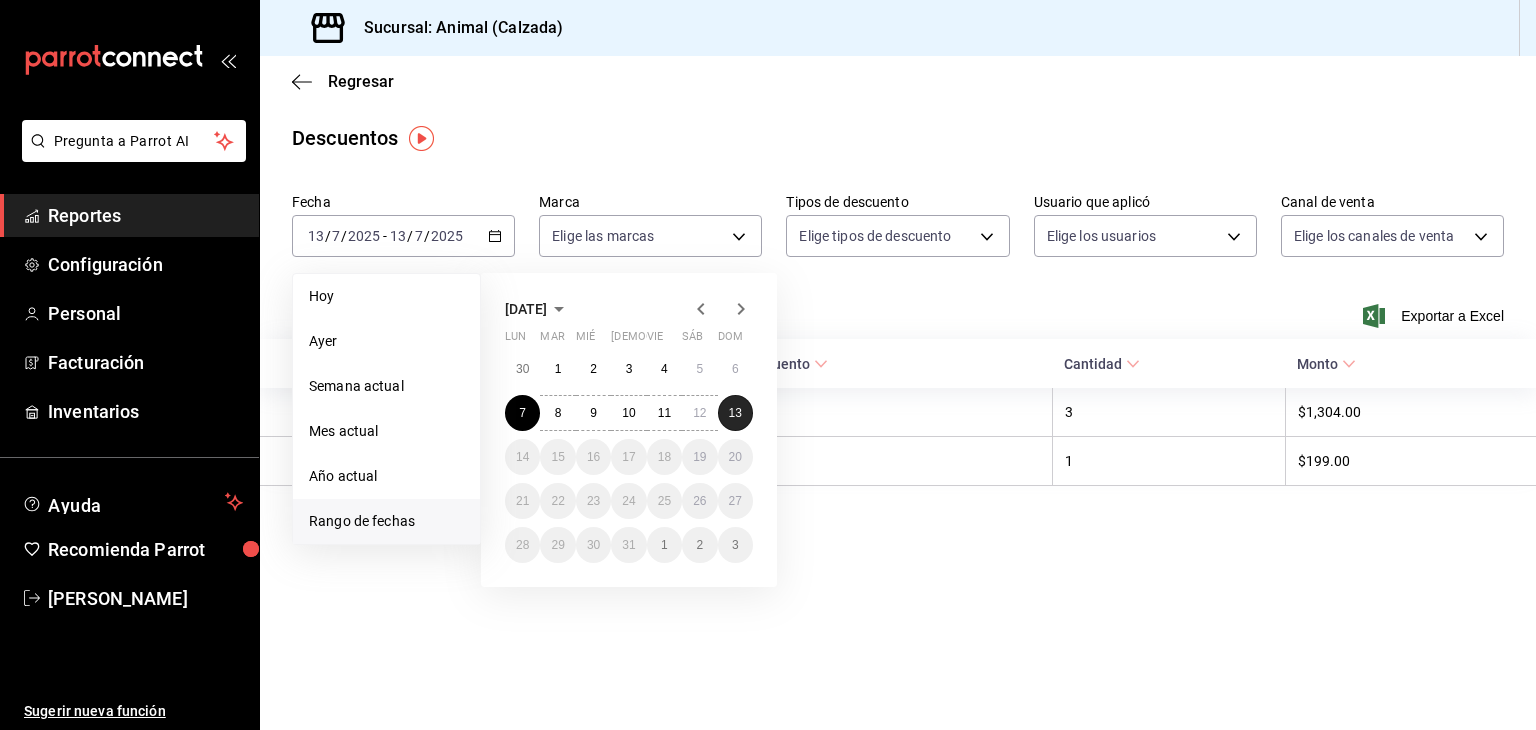 click on "13" at bounding box center (735, 413) 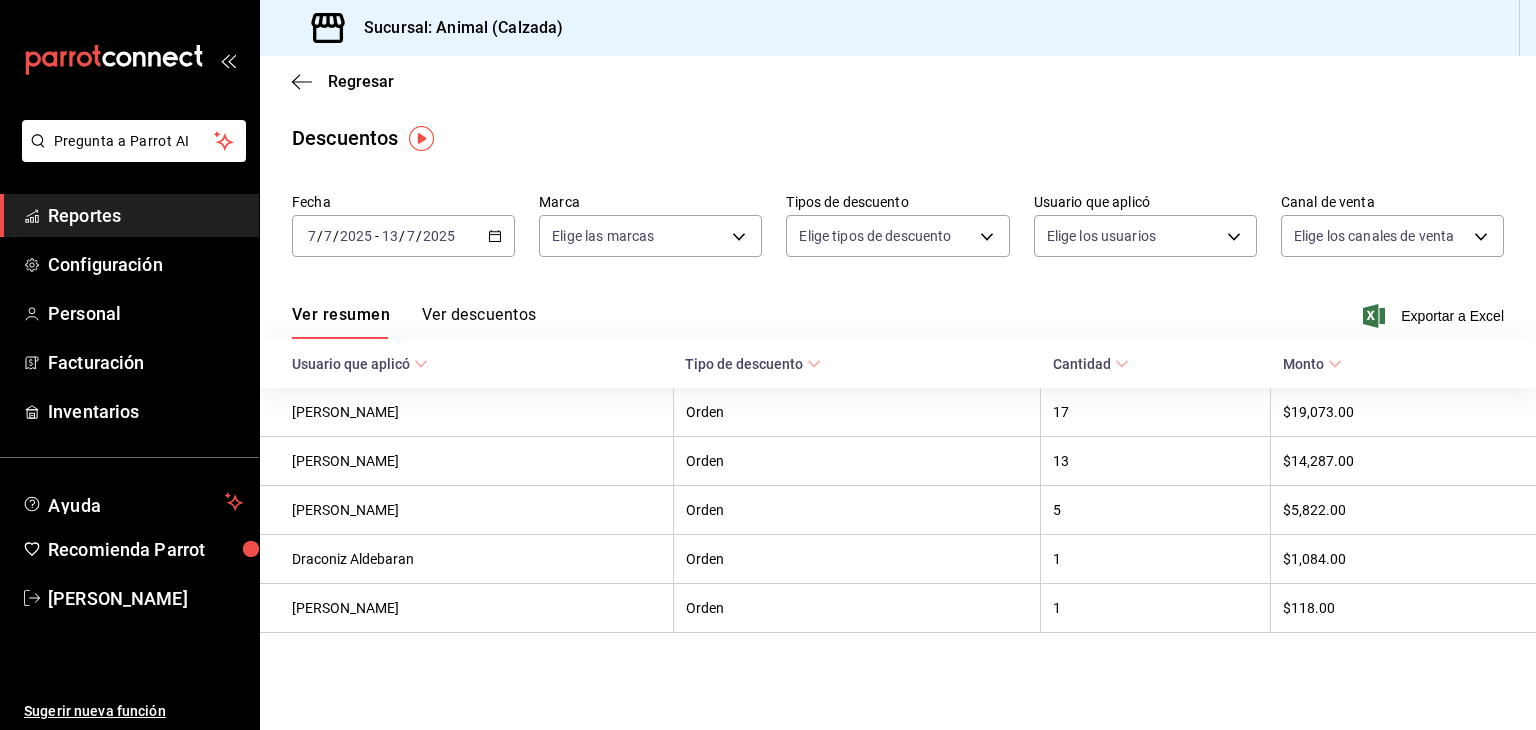 click on "2025-07-07 7 / 7 / 2025 - 2025-07-13 13 / 7 / 2025" at bounding box center (403, 236) 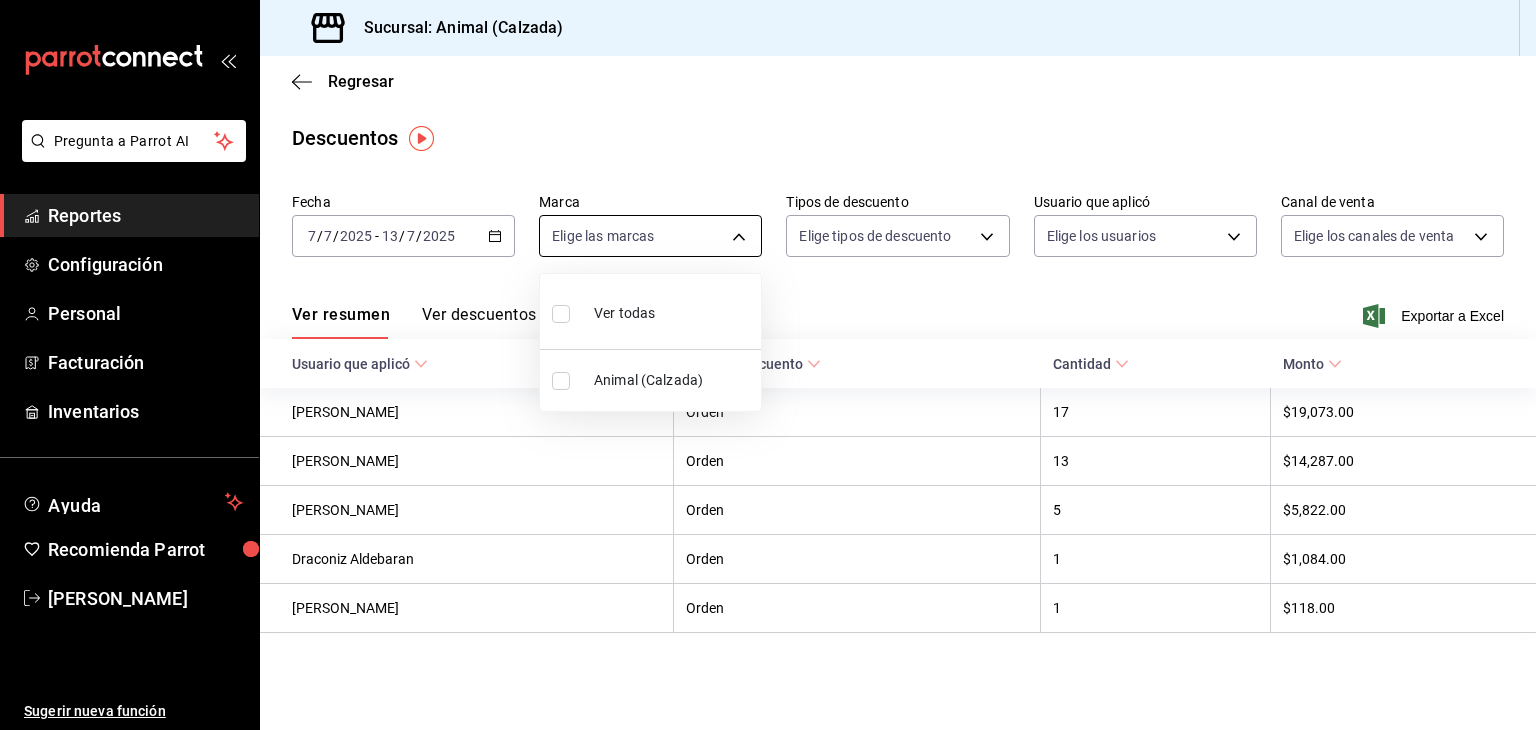 click on "Pregunta a Parrot AI Reportes   Configuración   Personal   Facturación   Inventarios   Ayuda Recomienda Parrot   Esteban Santos   Sugerir nueva función   Sucursal: Animal (Calzada) Regresar Descuentos Fecha 2025-07-07 7 / 7 / 2025 - 2025-07-13 13 / 7 / 2025 Marca Elige las marcas Tipos de descuento Elige tipos de descuento Usuario que aplicó Elige los usuarios Canal de venta Elige los canales de venta Ver resumen Ver descuentos Exportar a Excel Usuario que aplicó Tipo de descuento Cantidad Monto Alejandro Hernandez Orden 17 $19,073.00 Daniel Orzua Orden 13 $14,287.00 Brayant Jorge Martinez Orden 5 $5,822.00 Draconiz Aldebaran Orden 1 $1,084.00 Carlos Martinez Orden 1 $118.00 Pregunta a Parrot AI Reportes   Configuración   Personal   Facturación   Inventarios   Ayuda Recomienda Parrot   Esteban Santos   Sugerir nueva función   GANA 1 MES GRATIS EN TU SUSCRIPCIÓN AQUÍ Ver video tutorial Ir a video Visitar centro de ayuda (81) 2046 6363 soporte@parrotsoftware.io Visitar centro de ayuda (81) 2046 6363" at bounding box center [768, 365] 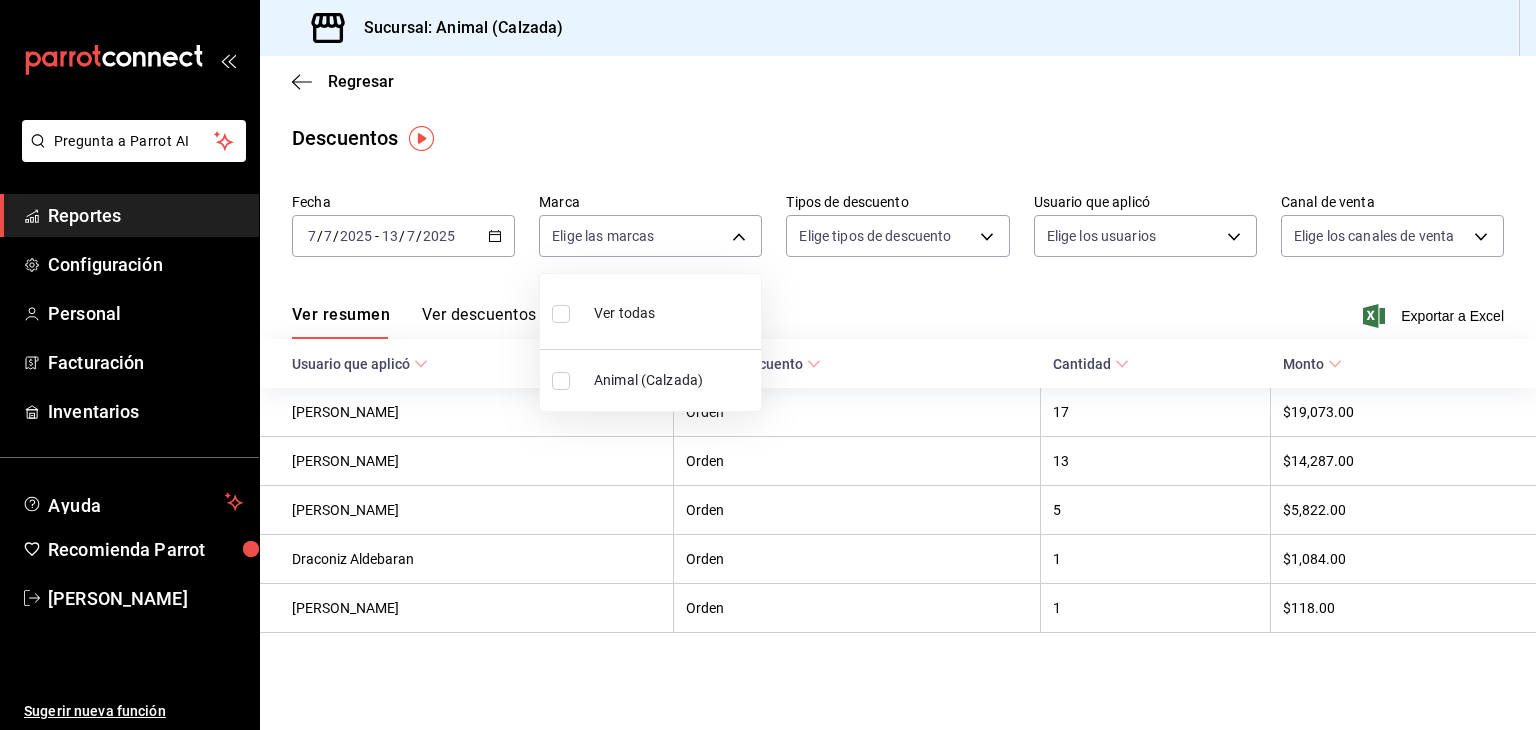 click at bounding box center (565, 313) 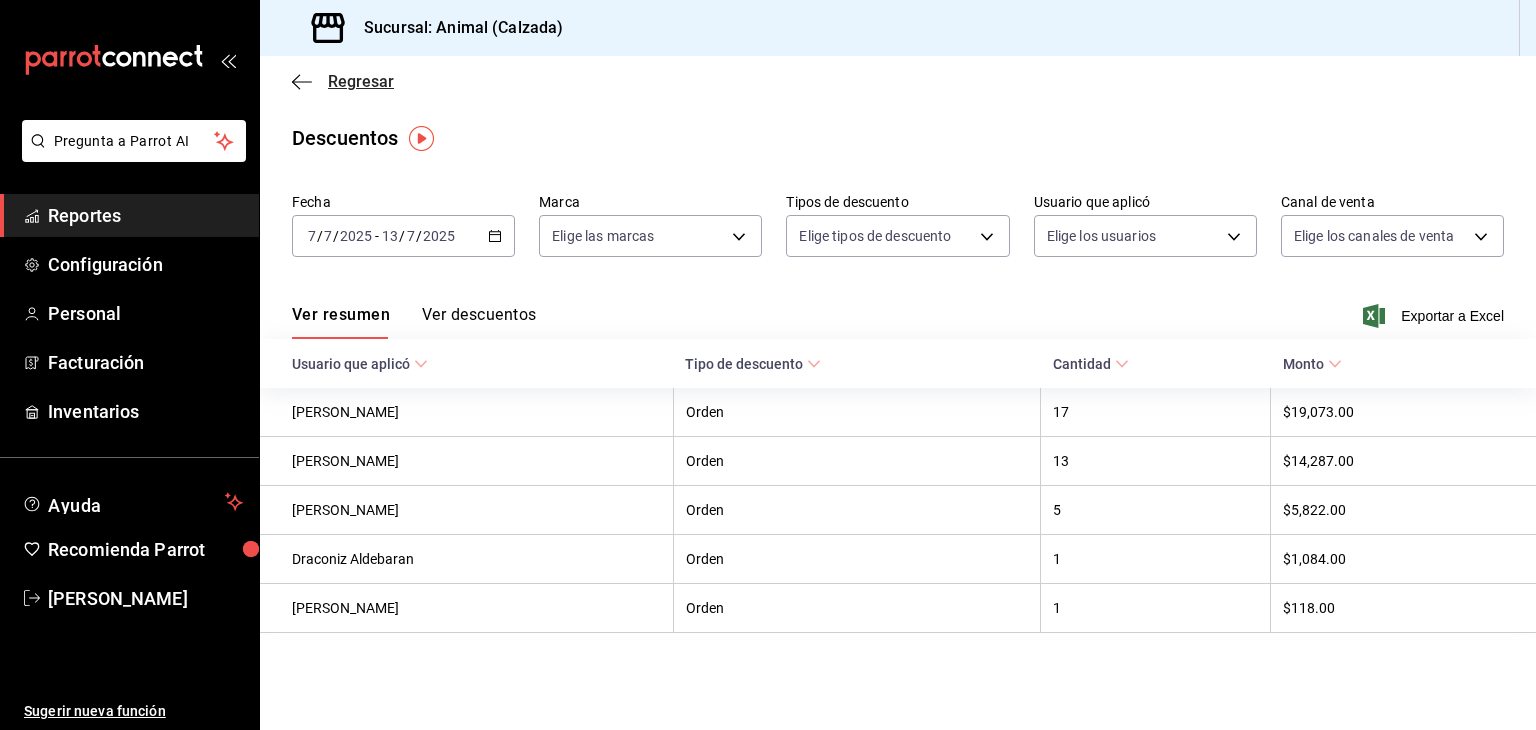 click 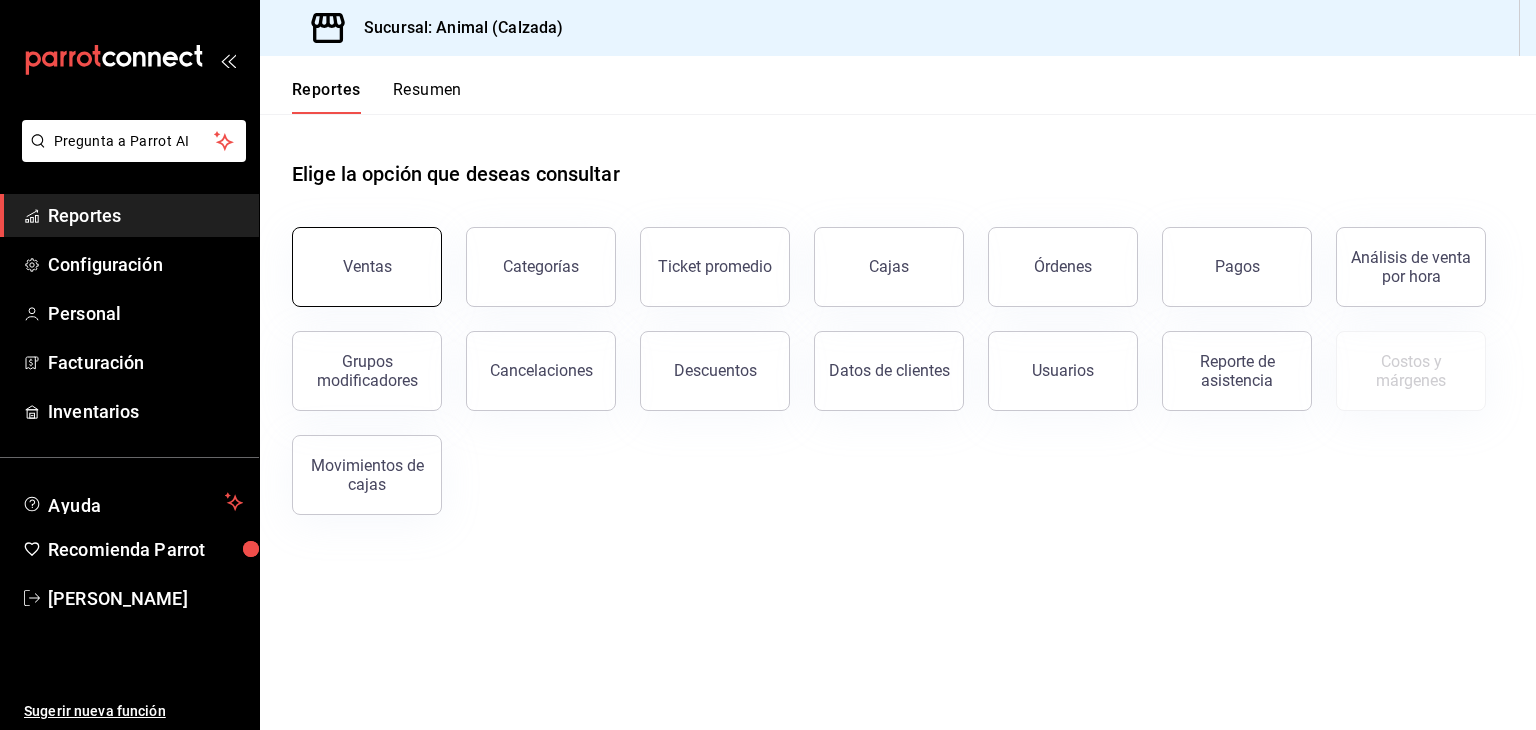click on "Ventas" at bounding box center [367, 267] 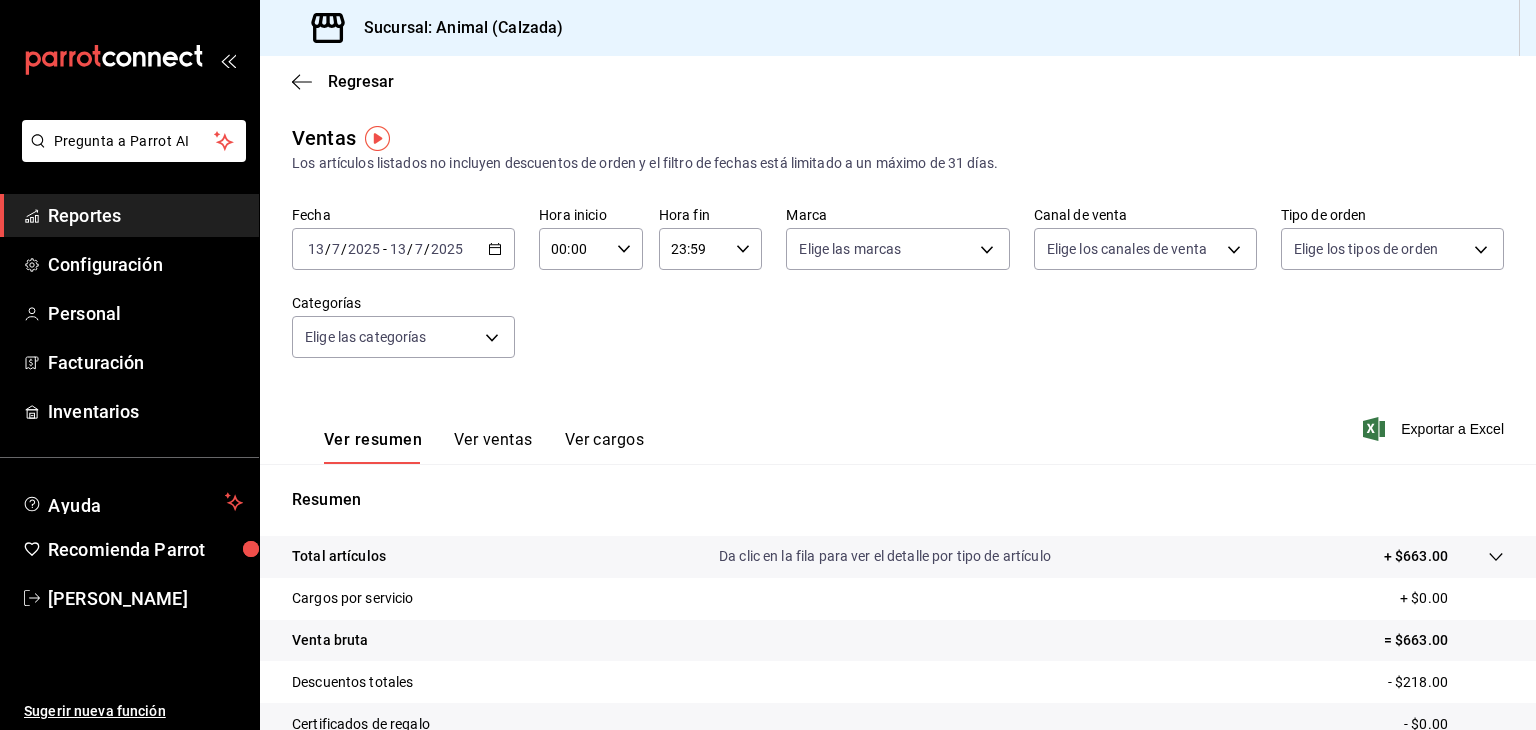 click on "2025" at bounding box center [364, 249] 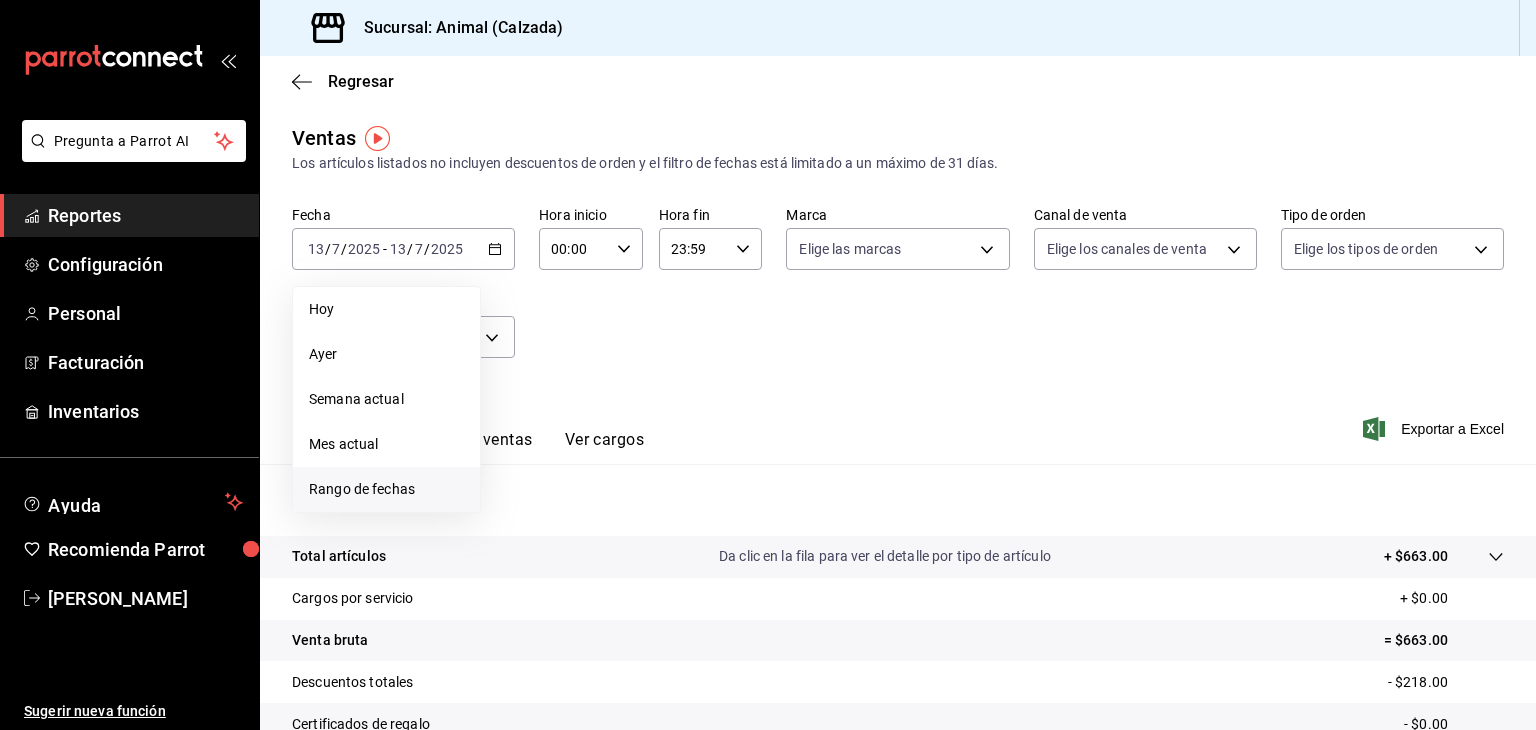 click on "Rango de fechas" at bounding box center [386, 489] 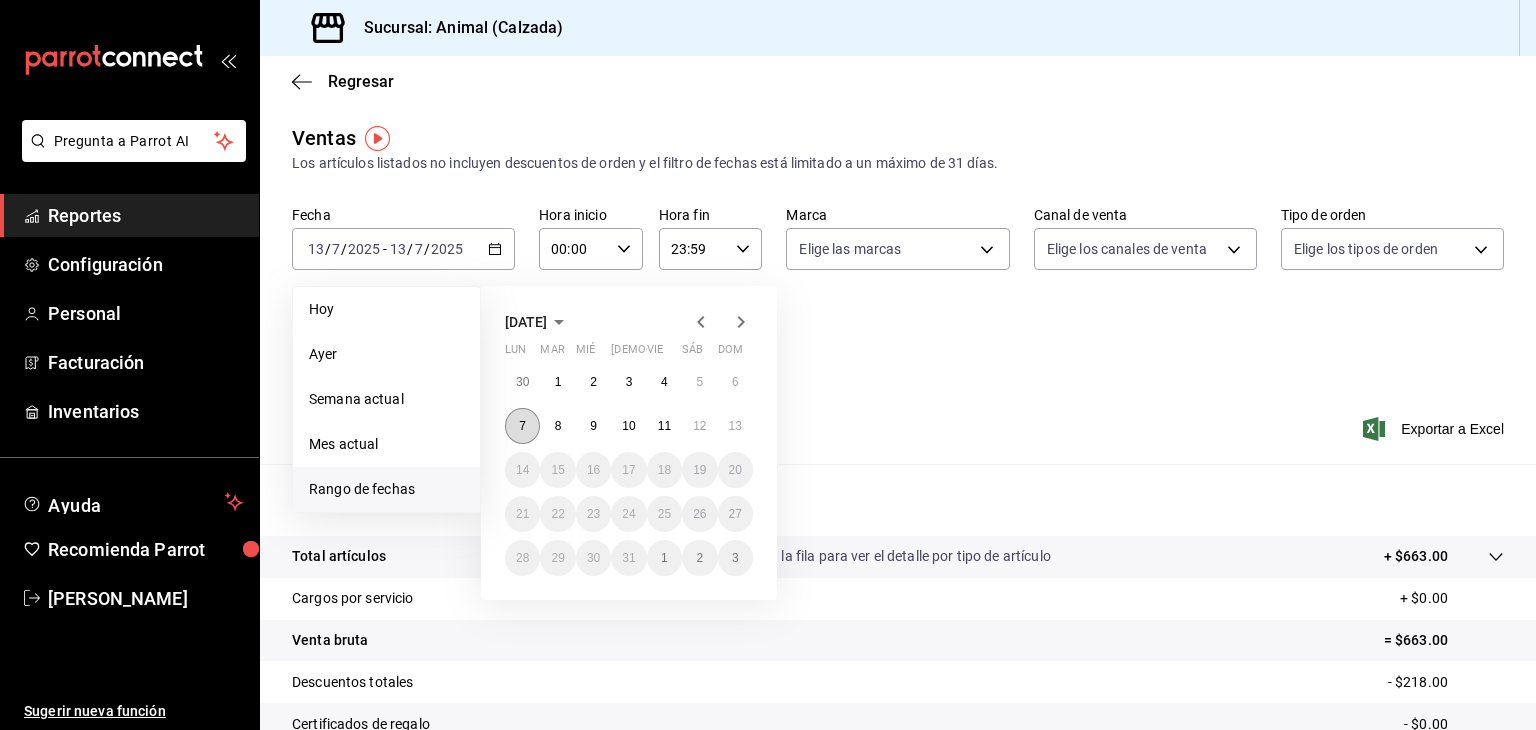 click on "7" at bounding box center [522, 426] 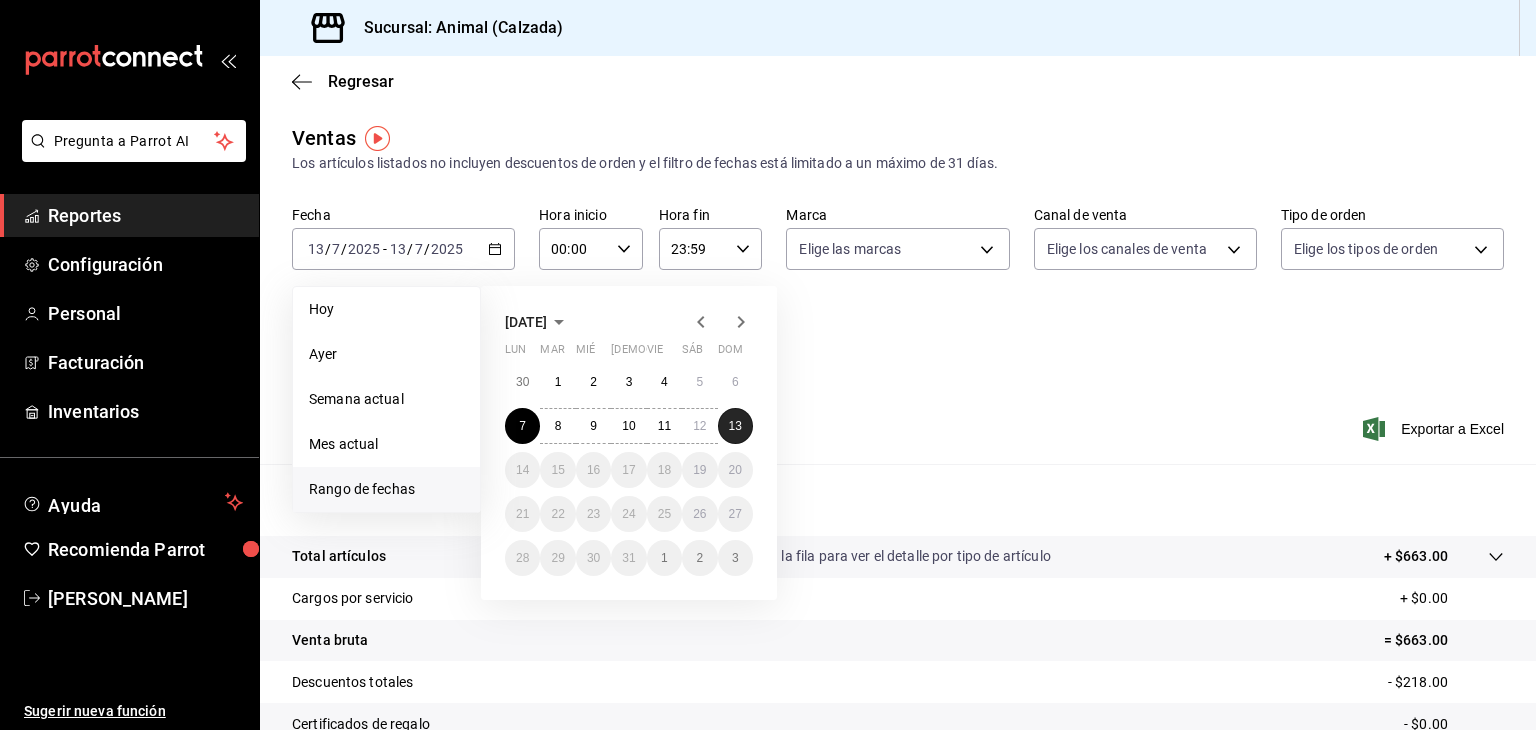 click on "13" at bounding box center (735, 426) 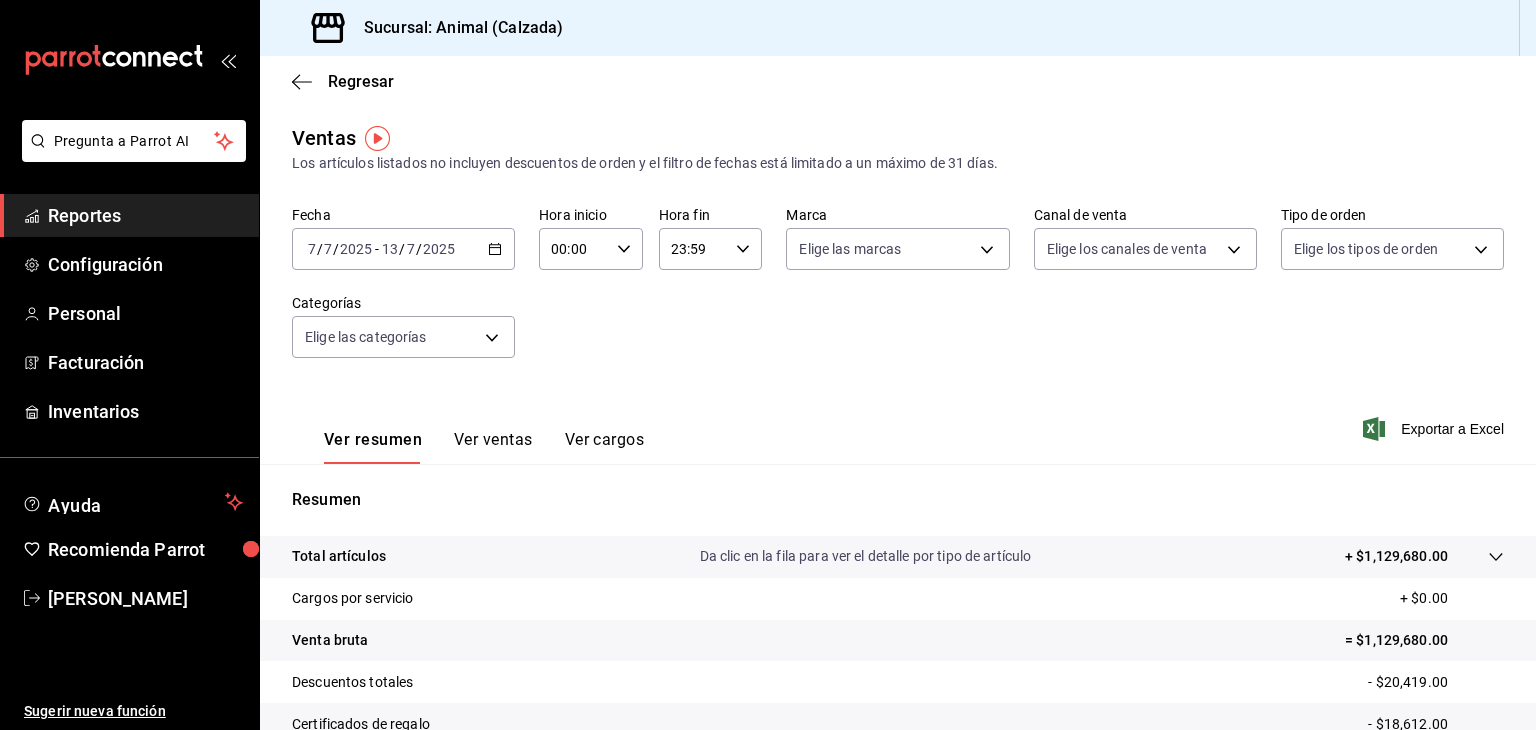 click on "00:00" at bounding box center [574, 249] 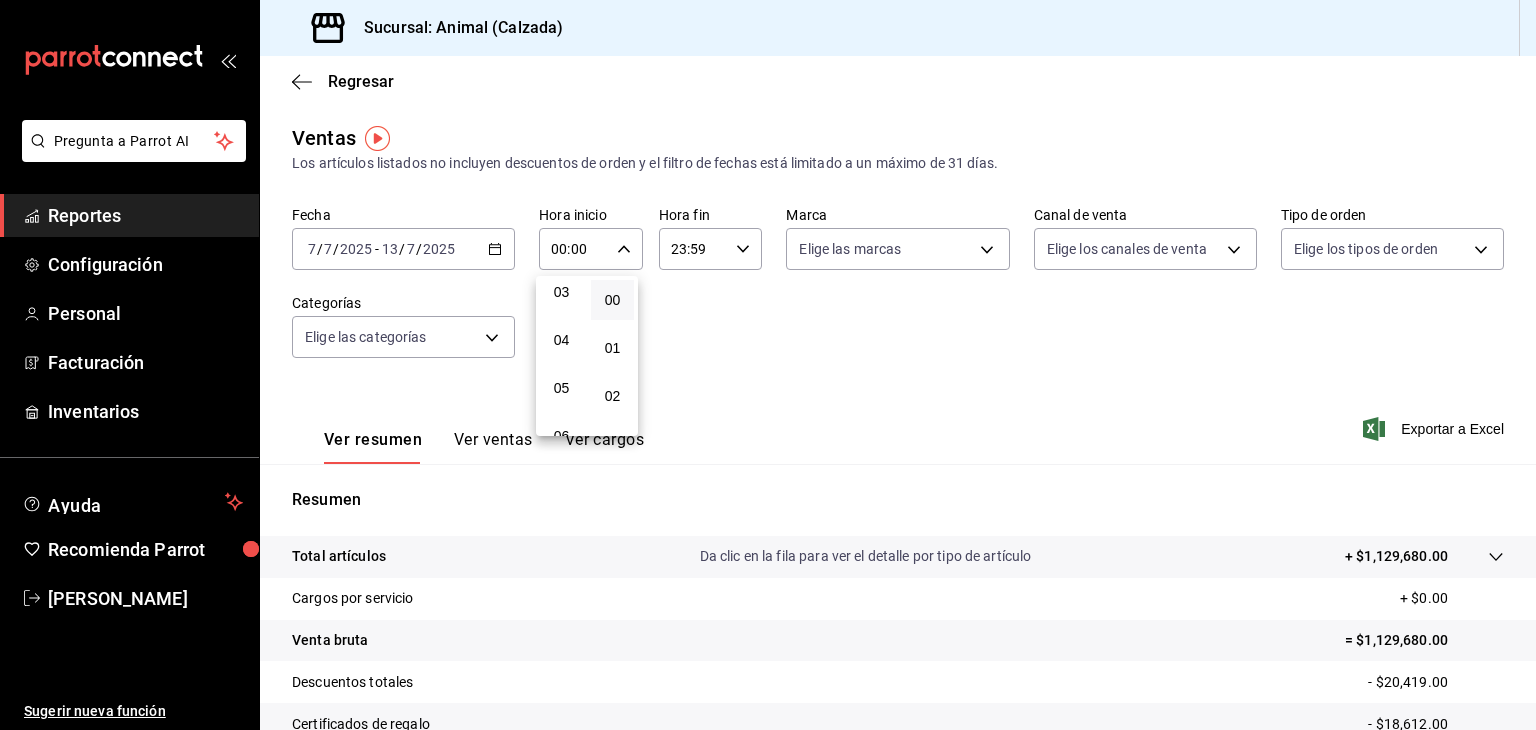 scroll, scrollTop: 176, scrollLeft: 0, axis: vertical 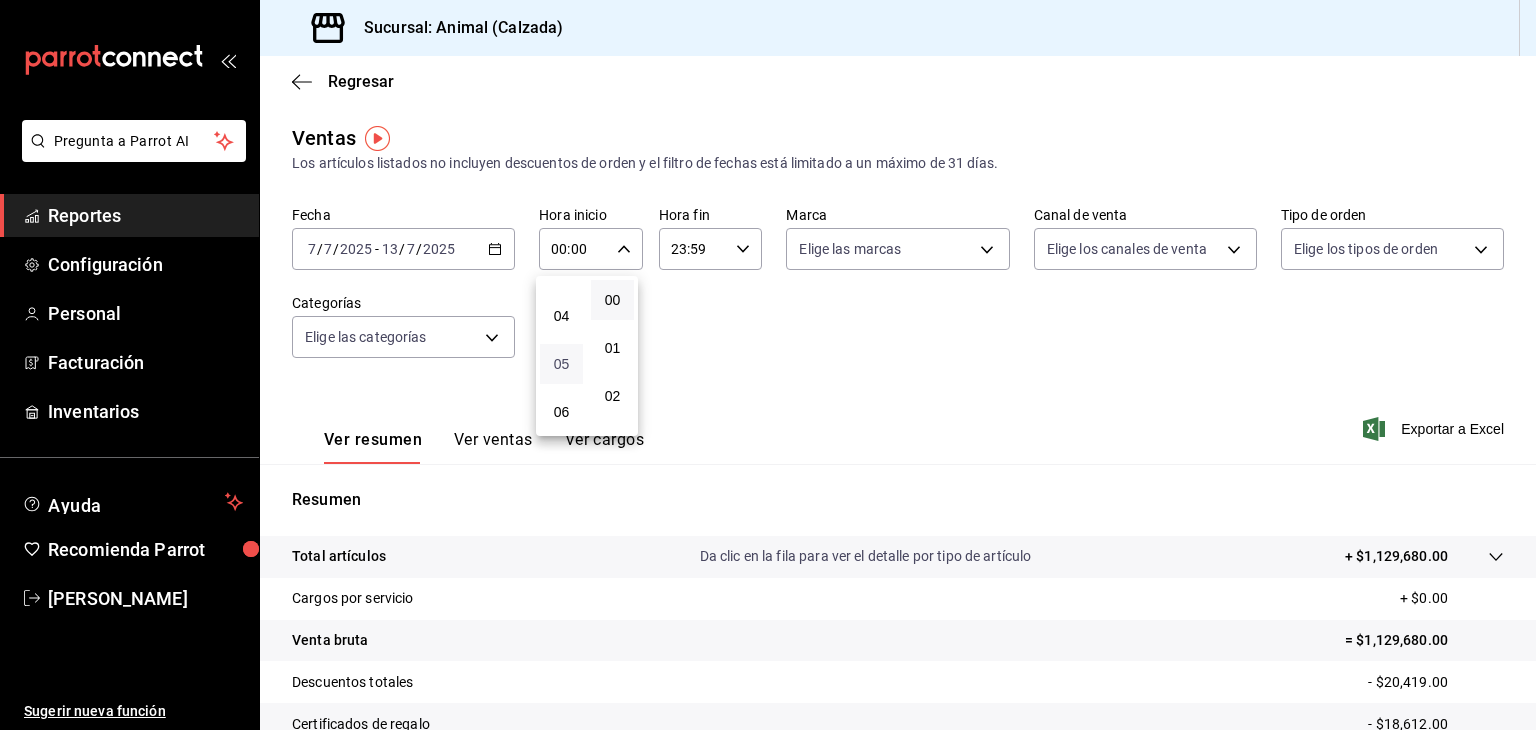 click on "05" at bounding box center (561, 364) 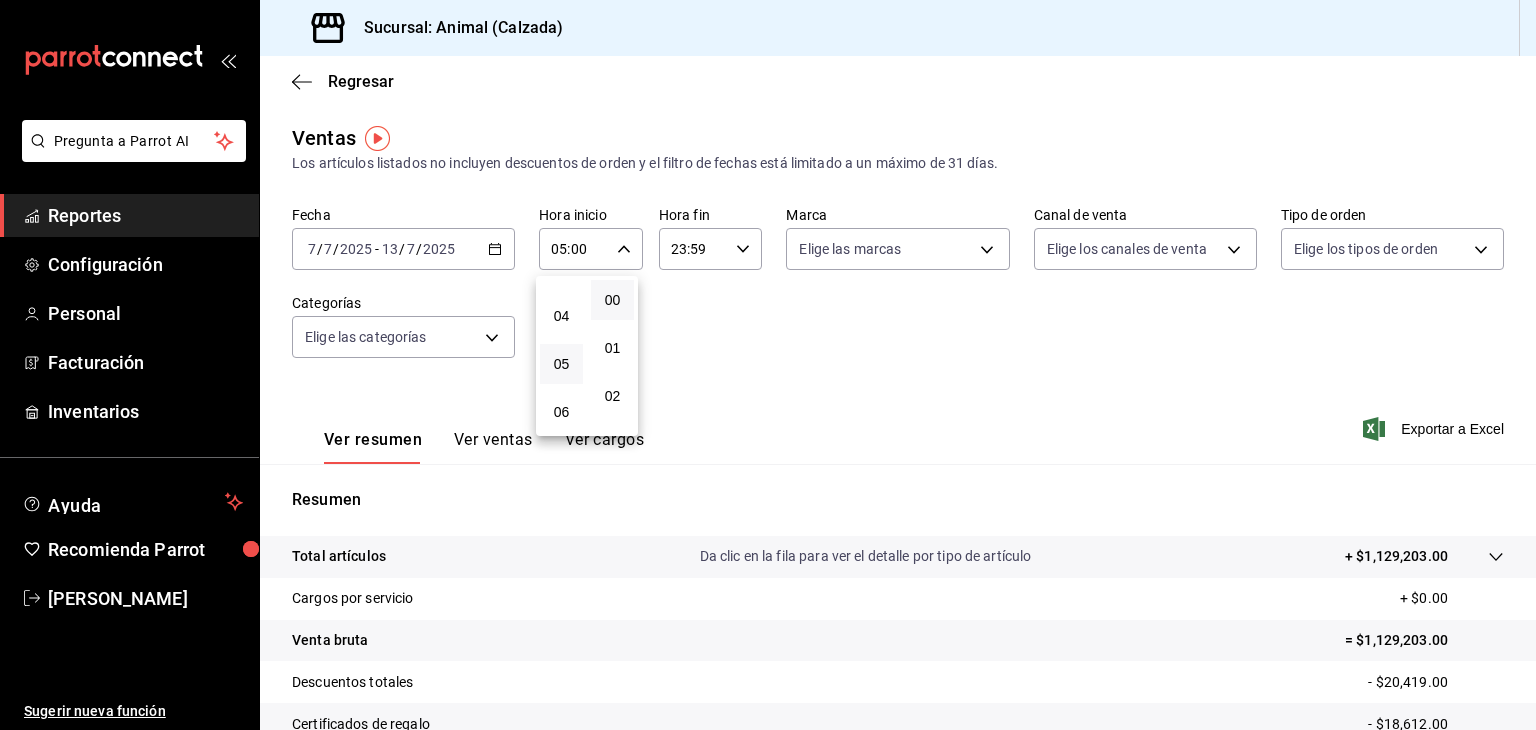 click at bounding box center [768, 365] 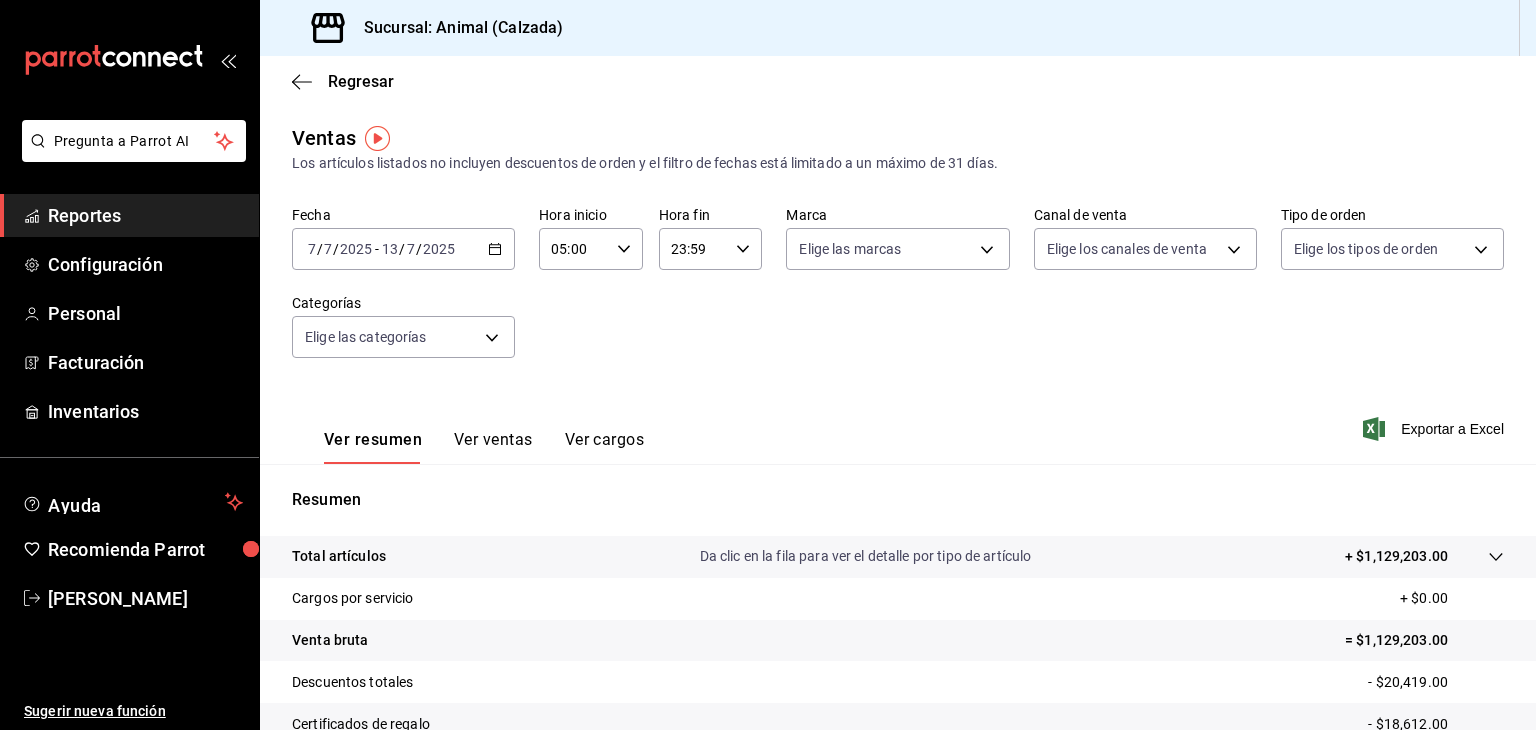 drag, startPoint x: 695, startPoint y: 253, endPoint x: 711, endPoint y: 254, distance: 16.03122 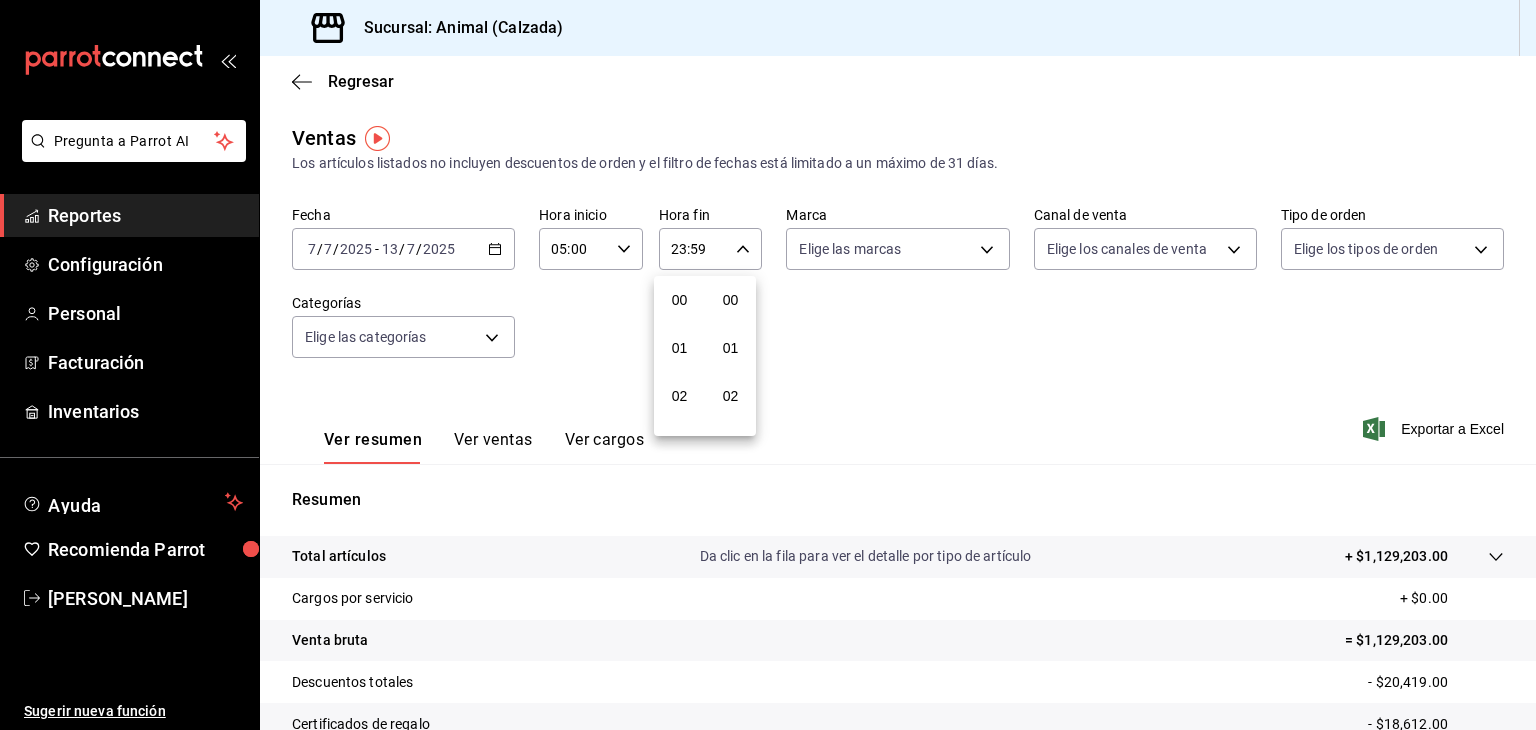 scroll, scrollTop: 1011, scrollLeft: 0, axis: vertical 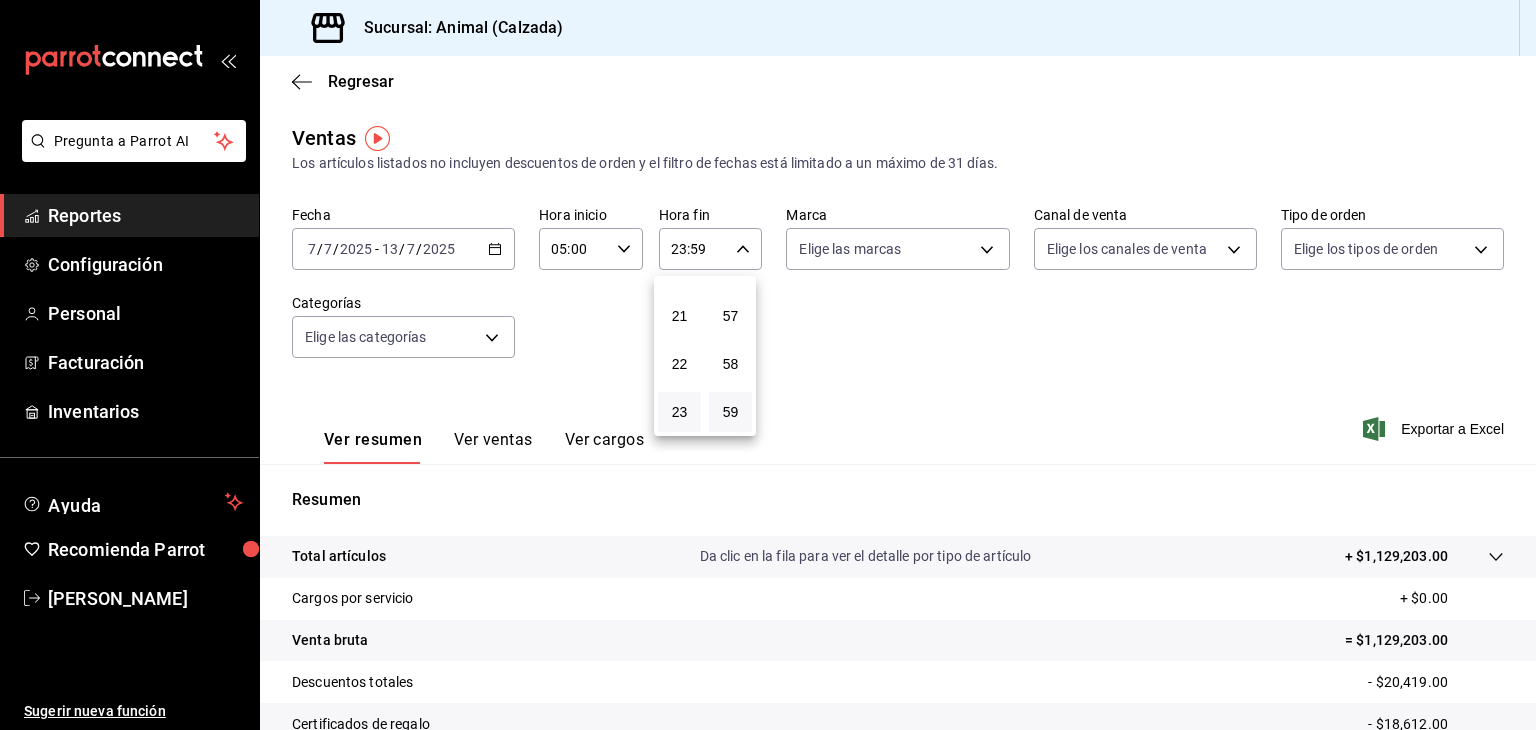 click at bounding box center [768, 365] 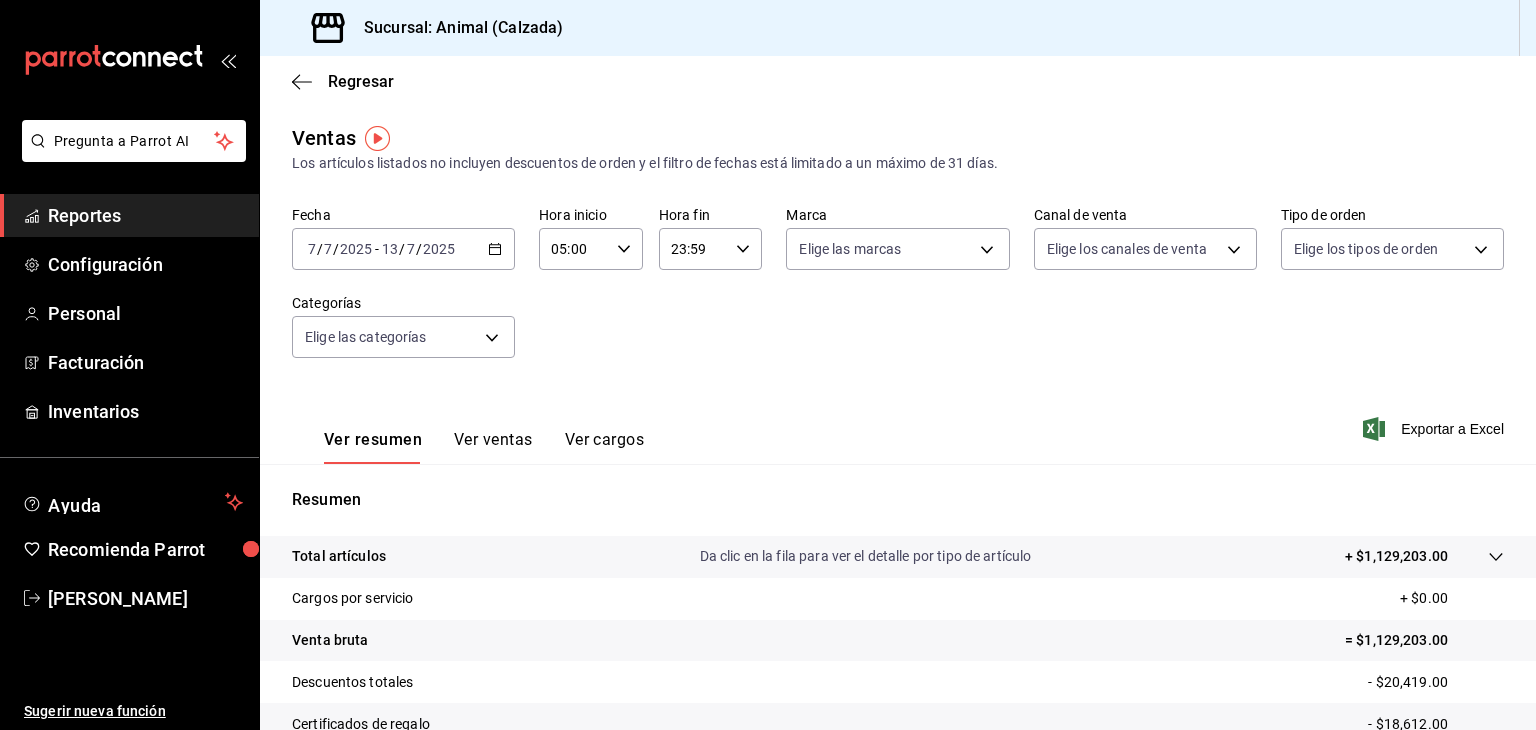 click on "23:59" at bounding box center [694, 249] 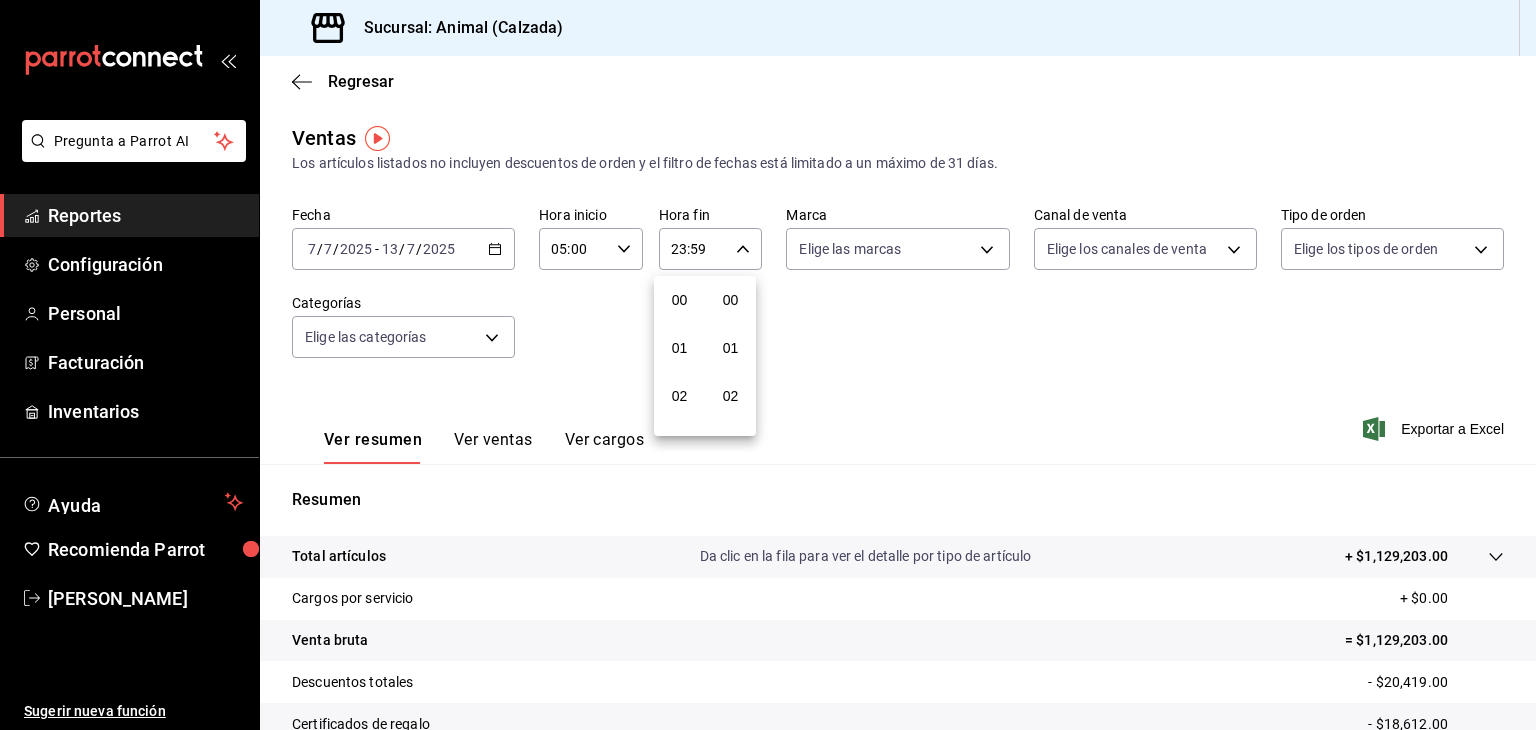 scroll, scrollTop: 1011, scrollLeft: 0, axis: vertical 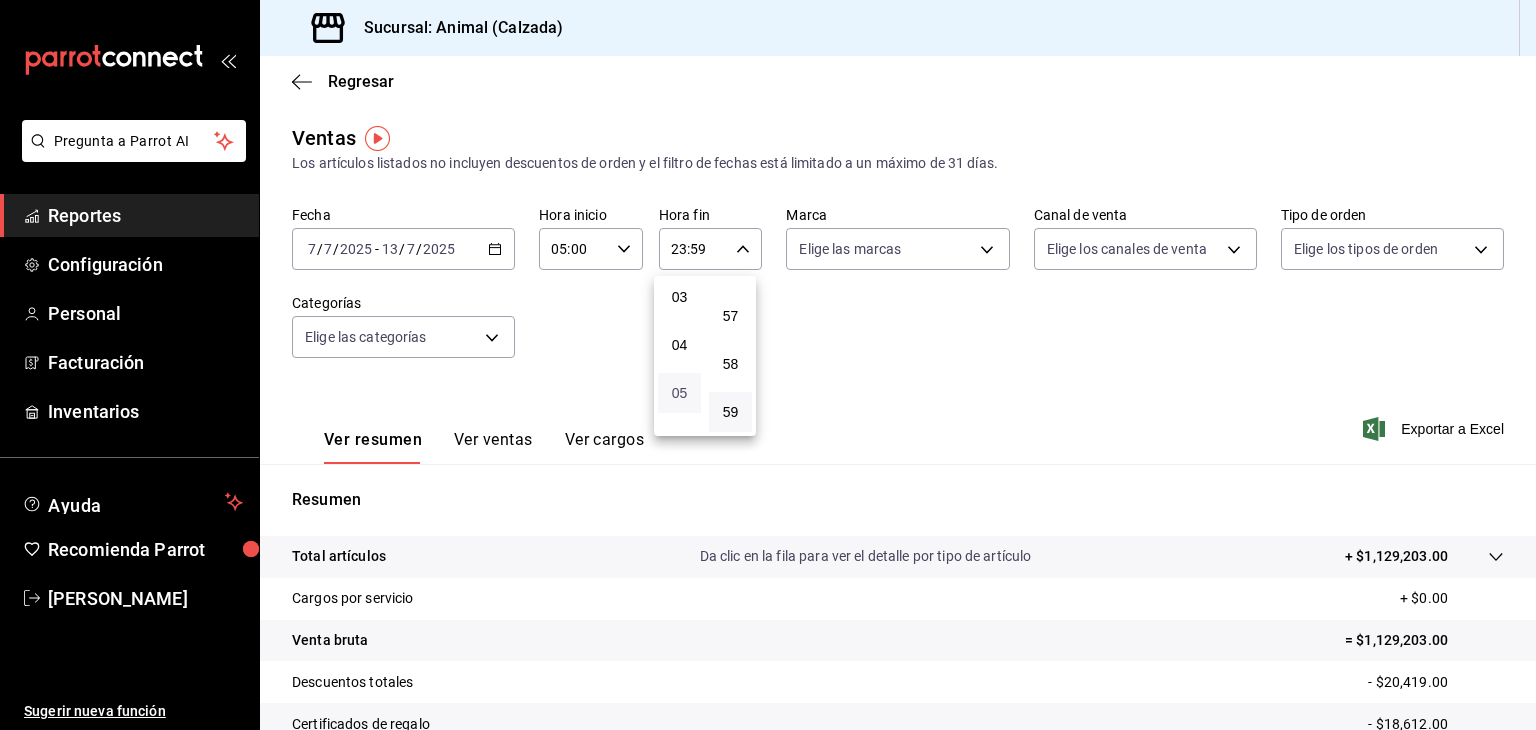 click on "05" at bounding box center [679, 393] 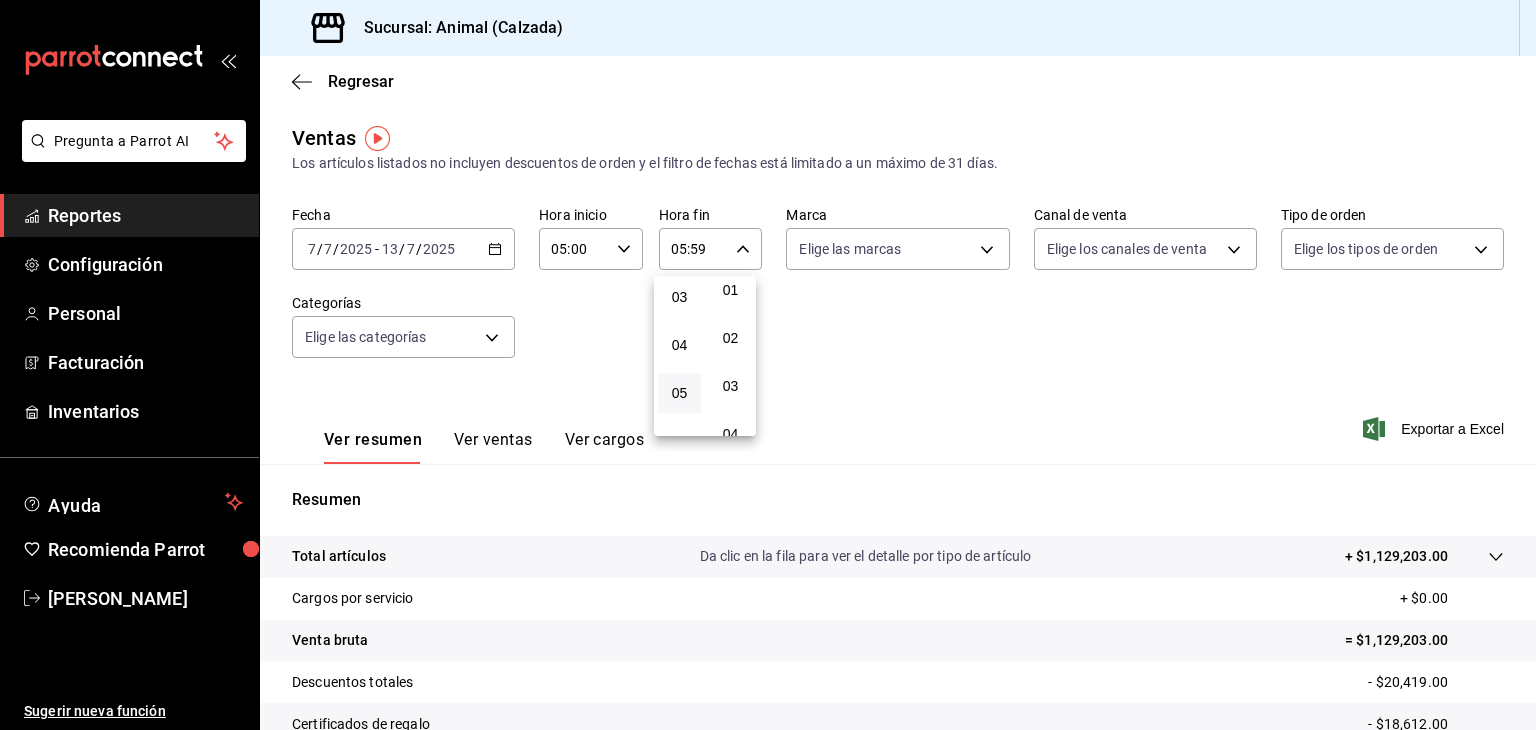 scroll, scrollTop: 0, scrollLeft: 0, axis: both 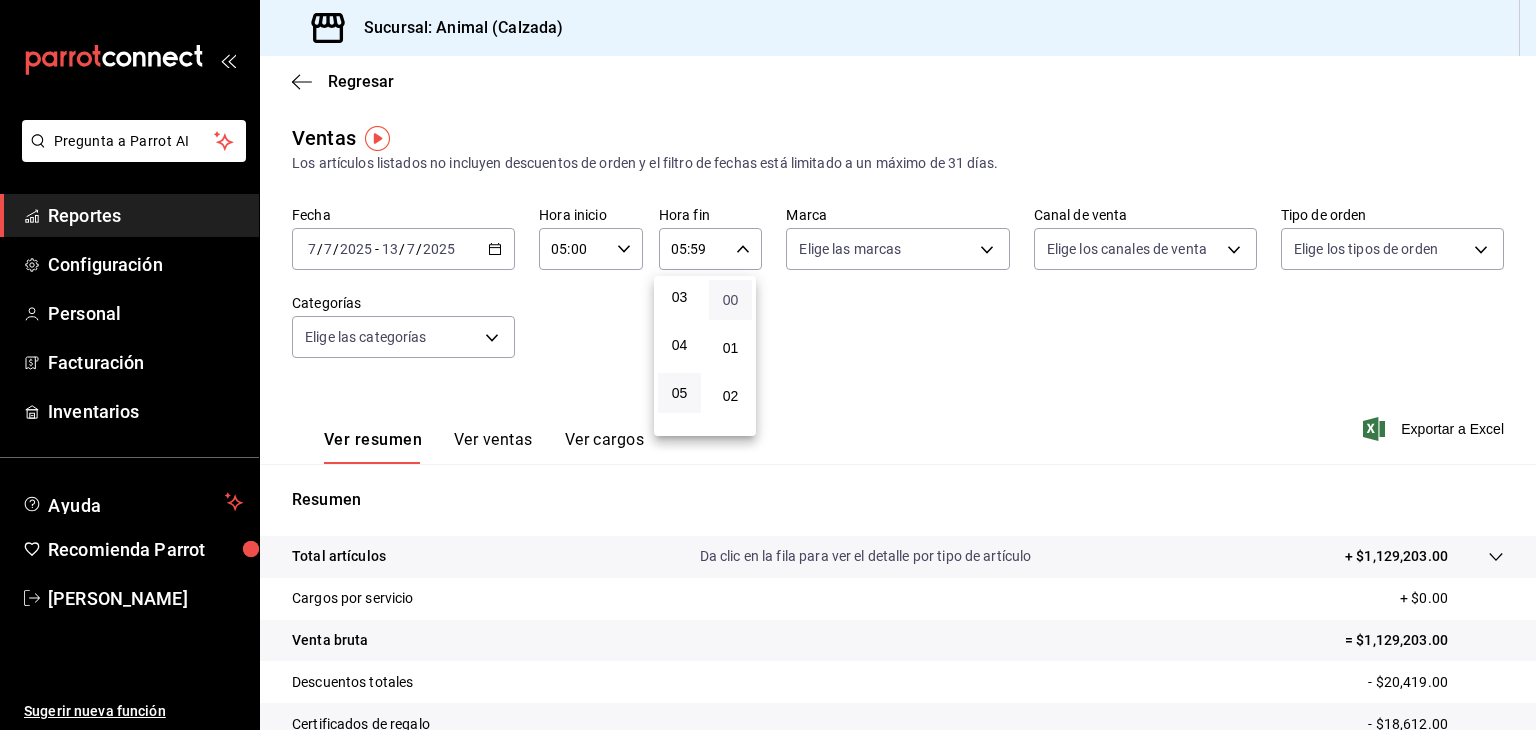 click on "00" at bounding box center [730, 300] 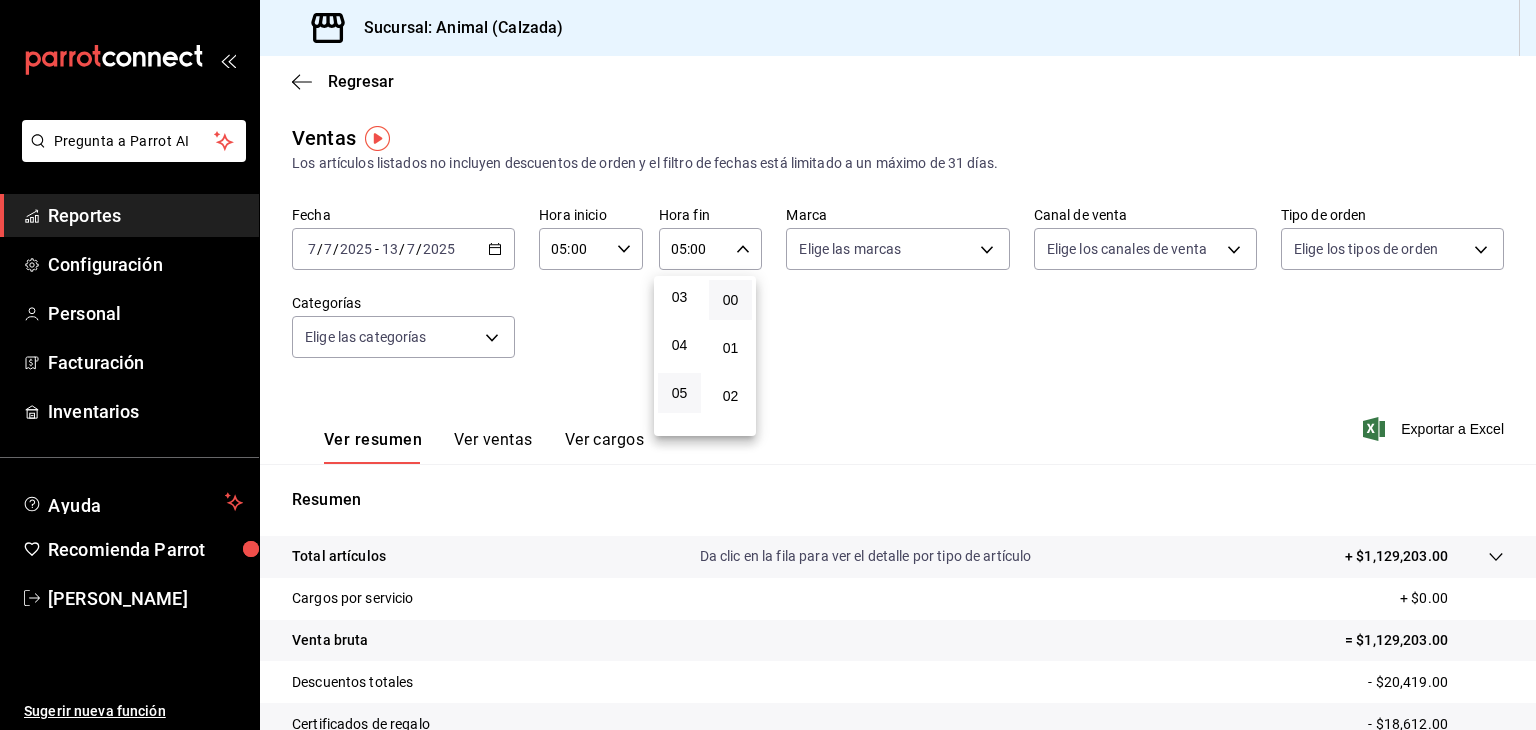 click at bounding box center [768, 365] 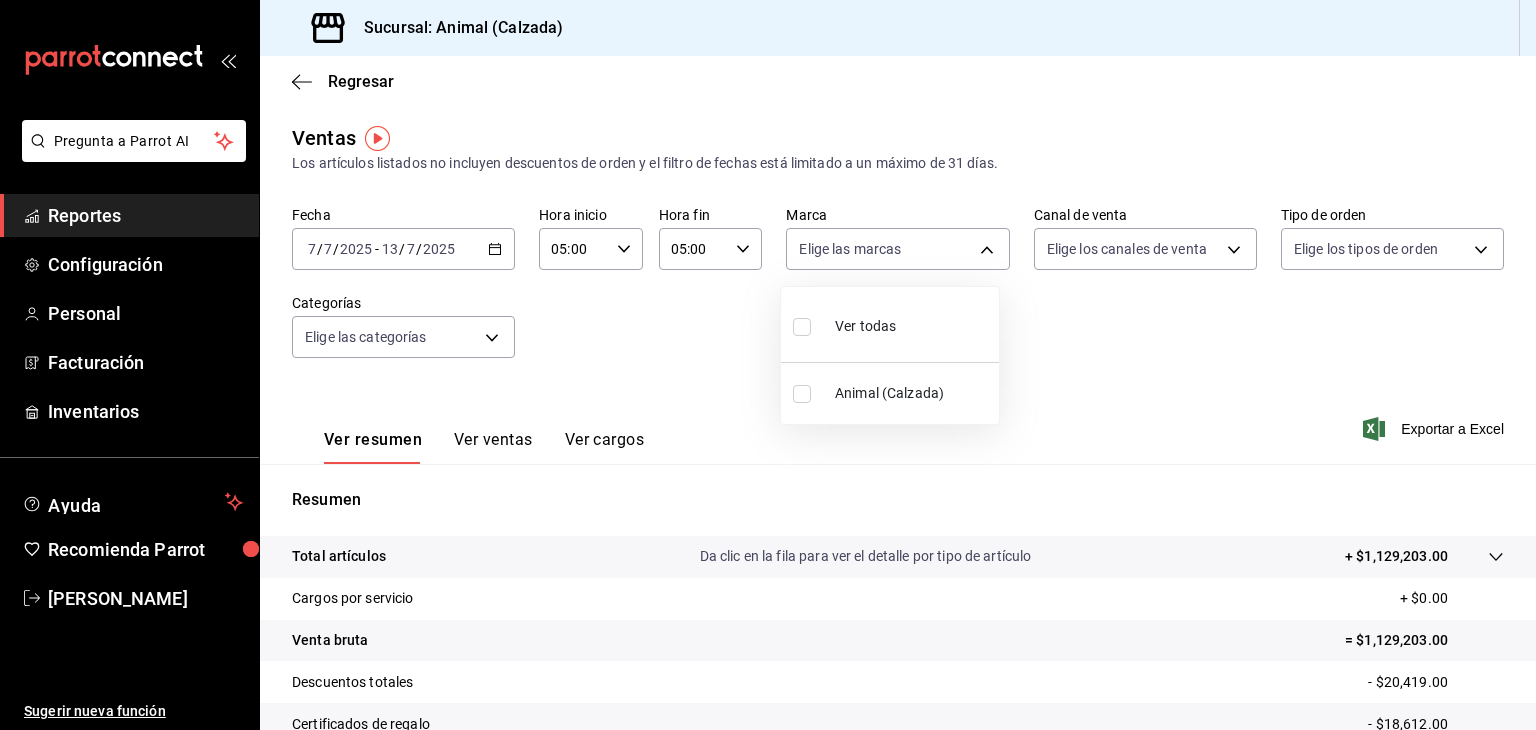 click on "Pregunta a Parrot AI Reportes   Configuración   Personal   Facturación   Inventarios   Ayuda Recomienda Parrot   Esteban Santos   Sugerir nueva función   Sucursal: Animal (Calzada) Regresar Ventas Los artículos listados no incluyen descuentos de orden y el filtro de fechas está limitado a un máximo de 31 días. Fecha 2025-07-07 7 / 7 / 2025 - 2025-07-13 13 / 7 / 2025 Hora inicio 05:00 Hora inicio Hora fin 05:00 Hora fin Marca Elige las marcas Canal de venta Elige los canales de venta Tipo de orden Elige los tipos de orden Categorías Elige las categorías Ver resumen Ver ventas Ver cargos Exportar a Excel Resumen Total artículos Da clic en la fila para ver el detalle por tipo de artículo + $1,129,203.00 Cargos por servicio + $0.00 Venta bruta = $1,129,203.00 Descuentos totales - $20,419.00 Certificados de regalo - $18,612.00 Venta total = $1,090,172.00 Impuestos - $150,368.55 Venta neta = $939,803.45 Pregunta a Parrot AI Reportes   Configuración   Personal   Facturación   Inventarios   Ayuda" at bounding box center (768, 365) 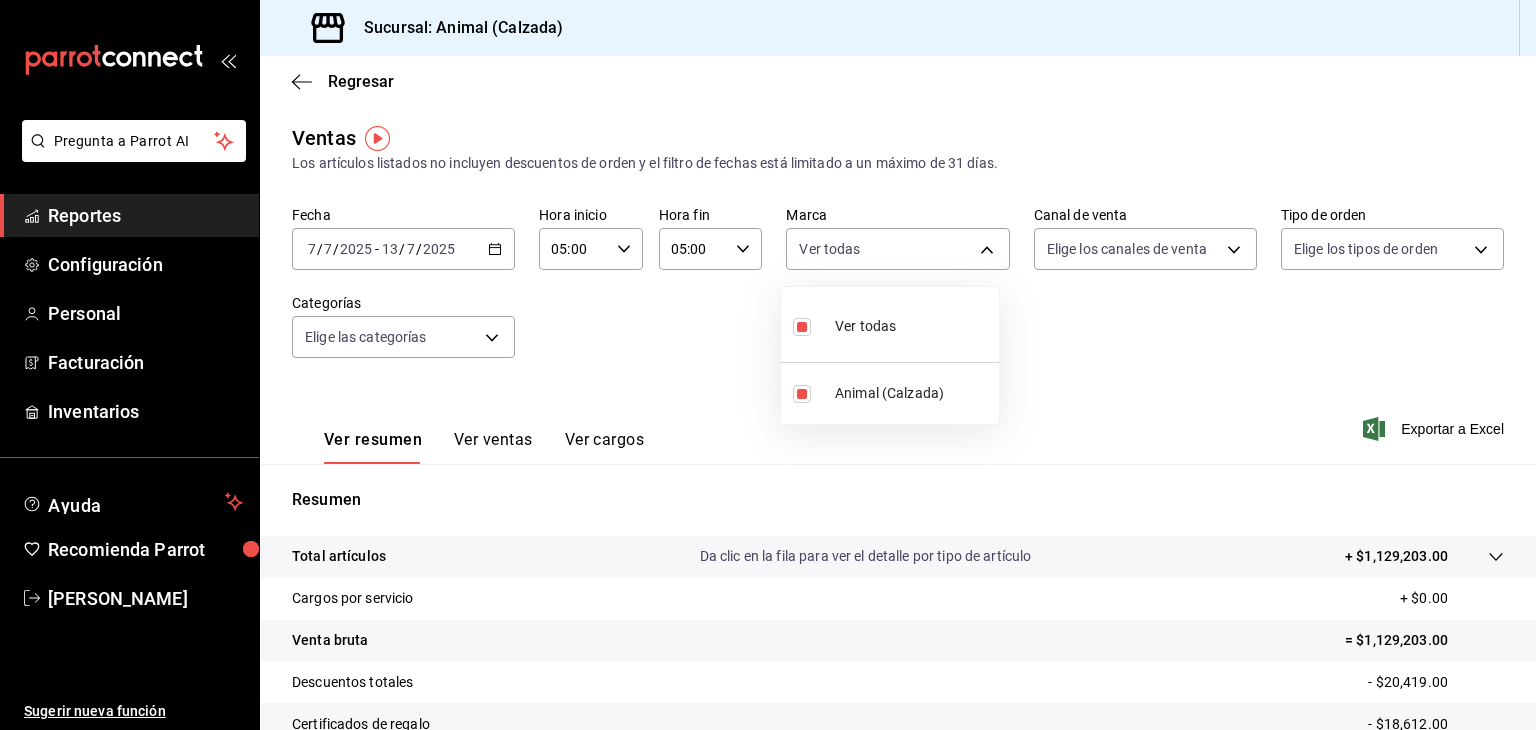 click at bounding box center (768, 365) 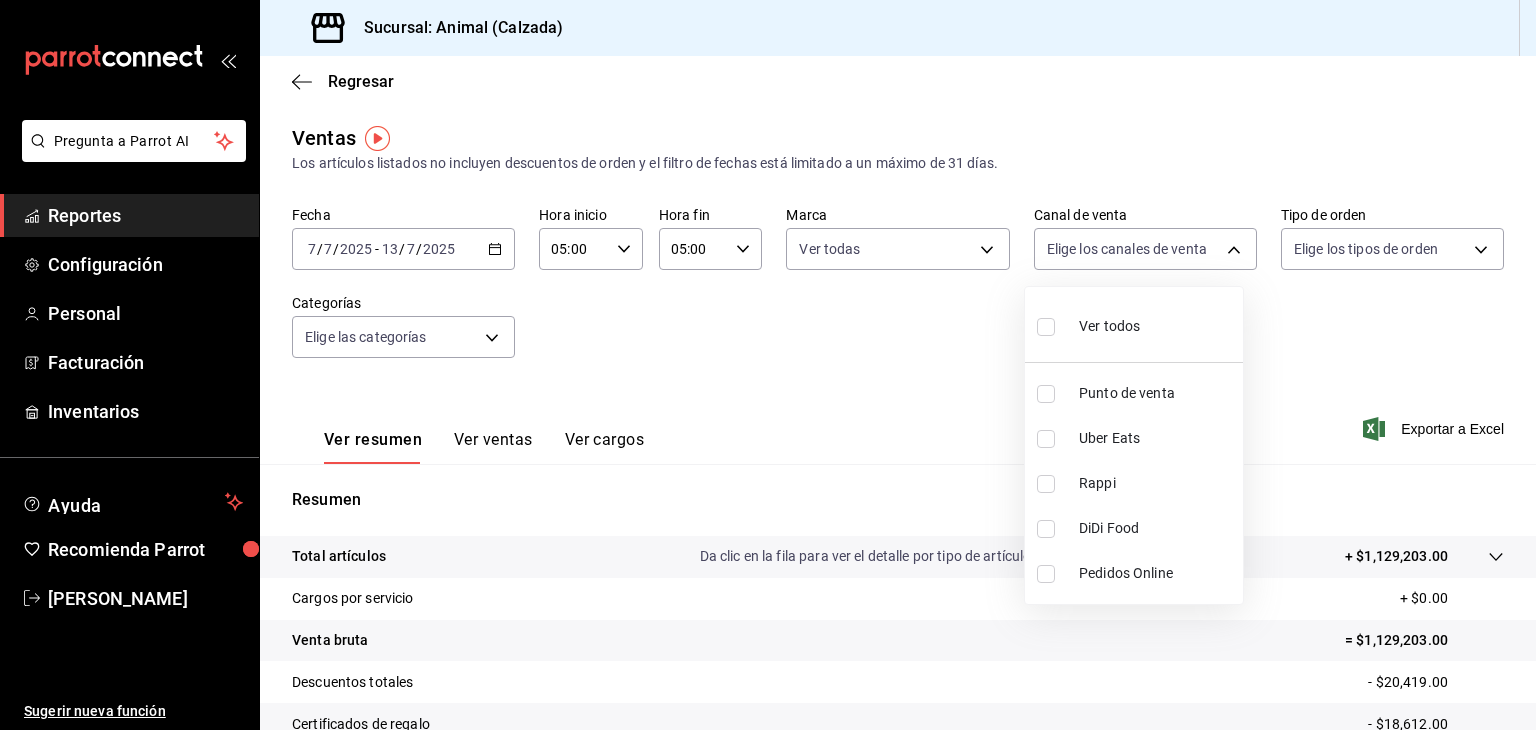 click on "Pregunta a Parrot AI Reportes   Configuración   Personal   Facturación   Inventarios   Ayuda Recomienda Parrot   Esteban Santos   Sugerir nueva función   Sucursal: Animal (Calzada) Regresar Ventas Los artículos listados no incluyen descuentos de orden y el filtro de fechas está limitado a un máximo de 31 días. Fecha 2025-07-07 7 / 7 / 2025 - 2025-07-13 13 / 7 / 2025 Hora inicio 05:00 Hora inicio Hora fin 05:00 Hora fin Marca Ver todas e26472f3-9262-489d-bcba-4c6b034529c7 Canal de venta Elige los canales de venta Tipo de orden Elige los tipos de orden Categorías Elige las categorías Ver resumen Ver ventas Ver cargos Exportar a Excel Resumen Total artículos Da clic en la fila para ver el detalle por tipo de artículo + $1,129,203.00 Cargos por servicio + $0.00 Venta bruta = $1,129,203.00 Descuentos totales - $20,419.00 Certificados de regalo - $18,612.00 Venta total = $1,090,172.00 Impuestos - $150,368.55 Venta neta = $939,803.45 Pregunta a Parrot AI Reportes   Configuración   Personal   Facturación" at bounding box center (768, 365) 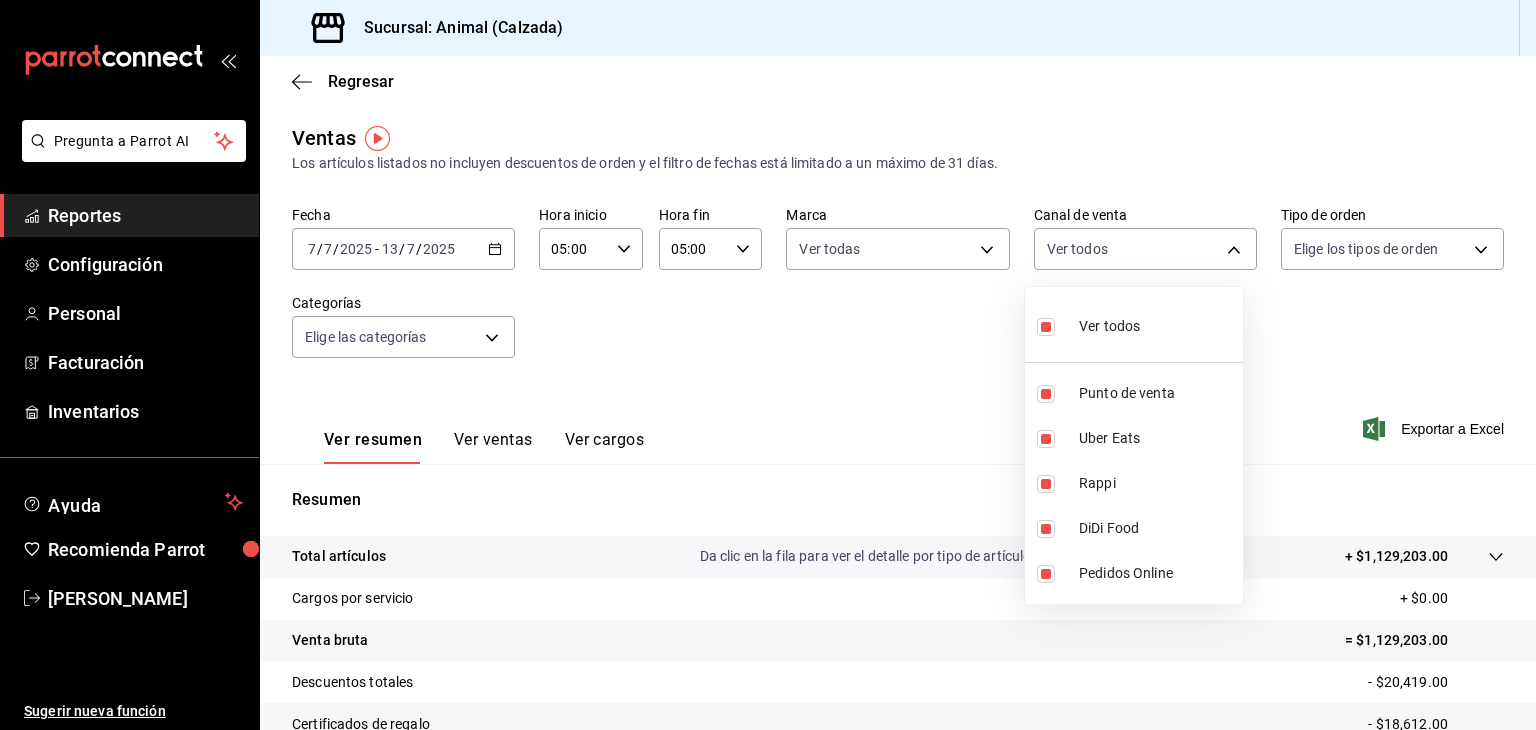 click at bounding box center (768, 365) 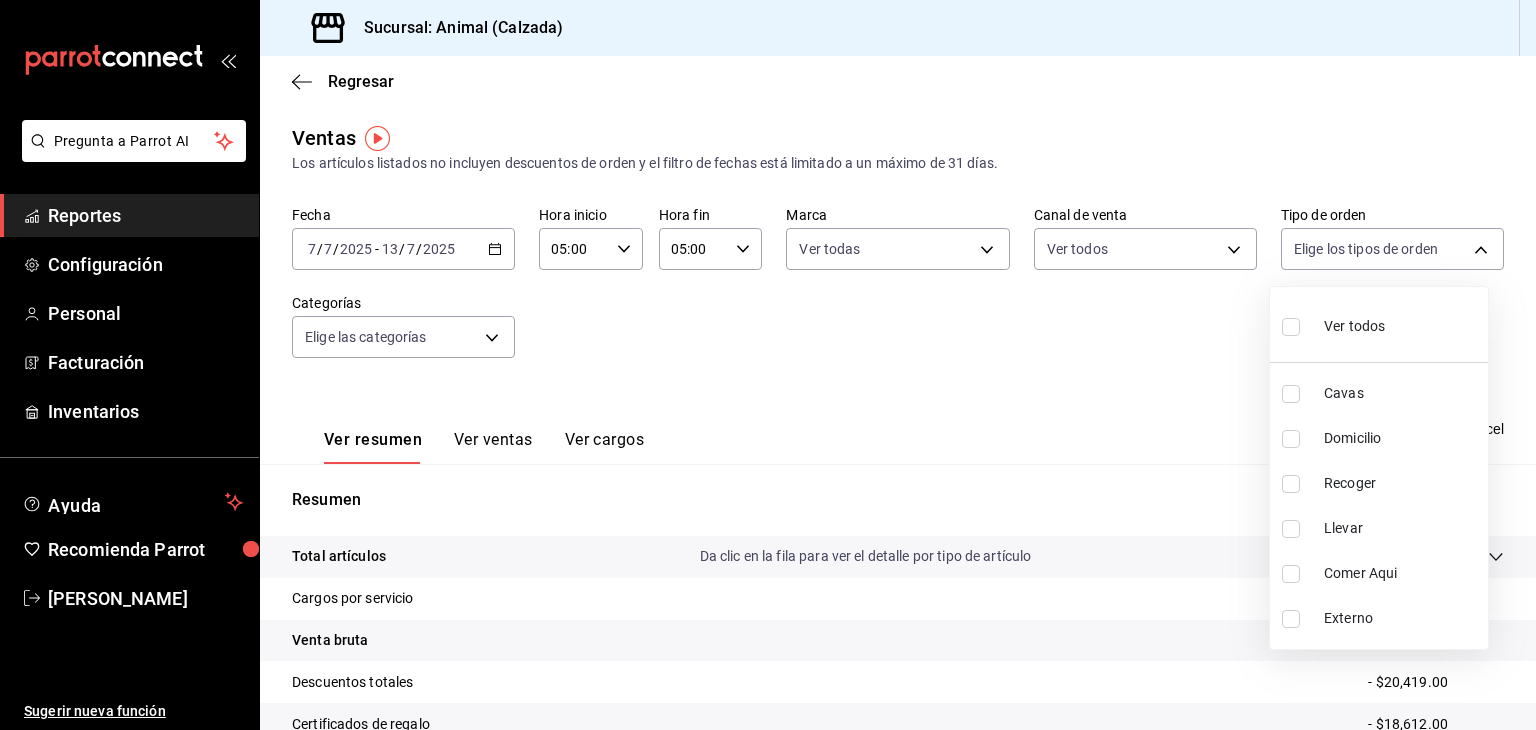 click on "Pregunta a Parrot AI Reportes   Configuración   Personal   Facturación   Inventarios   Ayuda Recomienda Parrot   Esteban Santos   Sugerir nueva función   Sucursal: Animal (Calzada) Regresar Ventas Los artículos listados no incluyen descuentos de orden y el filtro de fechas está limitado a un máximo de 31 días. Fecha 2025-07-07 7 / 7 / 2025 - 2025-07-13 13 / 7 / 2025 Hora inicio 05:00 Hora inicio Hora fin 05:00 Hora fin Marca Ver todas e26472f3-9262-489d-bcba-4c6b034529c7 Canal de venta Ver todos PARROT,UBER_EATS,RAPPI,DIDI_FOOD,ONLINE Tipo de orden Elige los tipos de orden Categorías Elige las categorías Ver resumen Ver ventas Ver cargos Exportar a Excel Resumen Total artículos Da clic en la fila para ver el detalle por tipo de artículo + $1,129,203.00 Cargos por servicio + $0.00 Venta bruta = $1,129,203.00 Descuentos totales - $20,419.00 Certificados de regalo - $18,612.00 Venta total = $1,090,172.00 Impuestos - $150,368.55 Venta neta = $939,803.45 Pregunta a Parrot AI Reportes   Configuración" at bounding box center (768, 365) 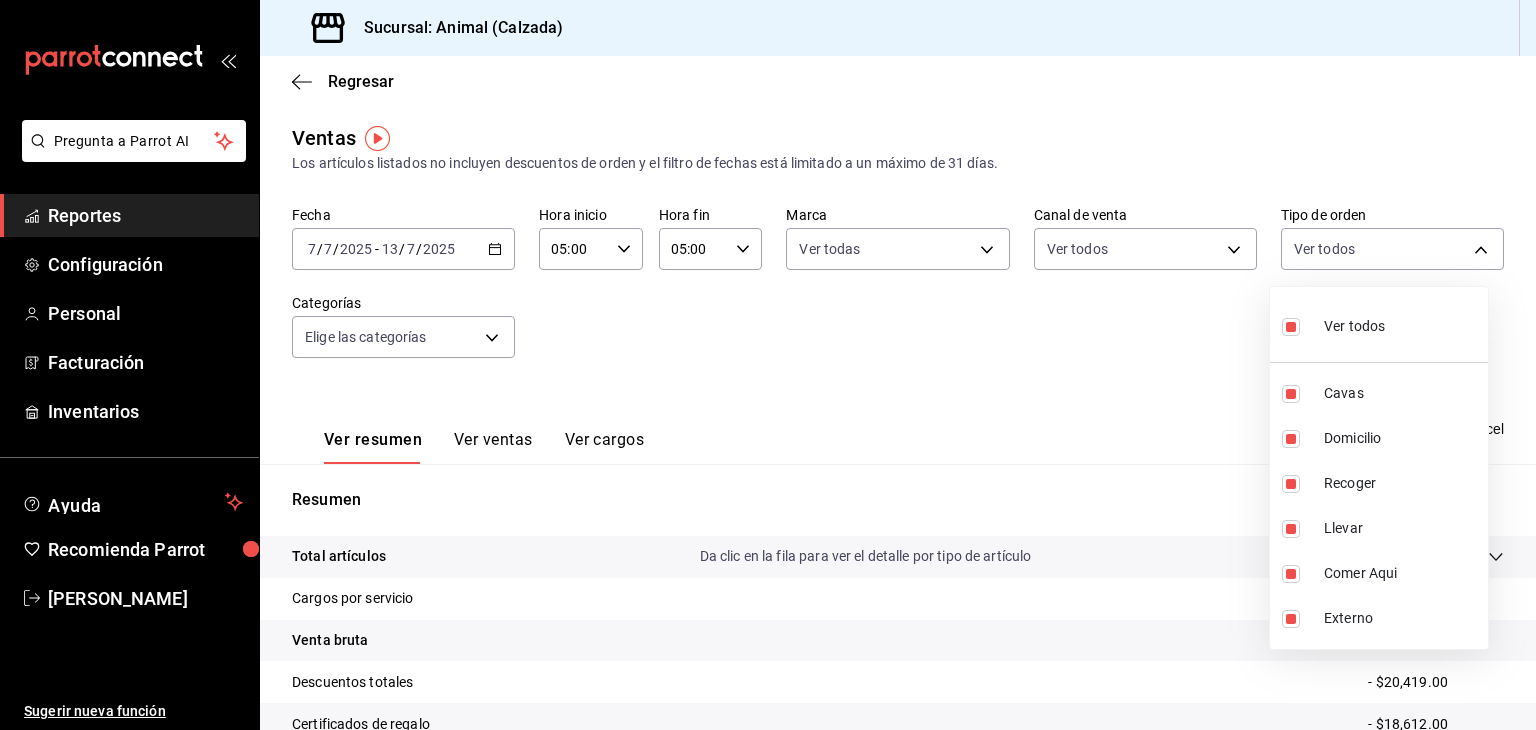 click at bounding box center (768, 365) 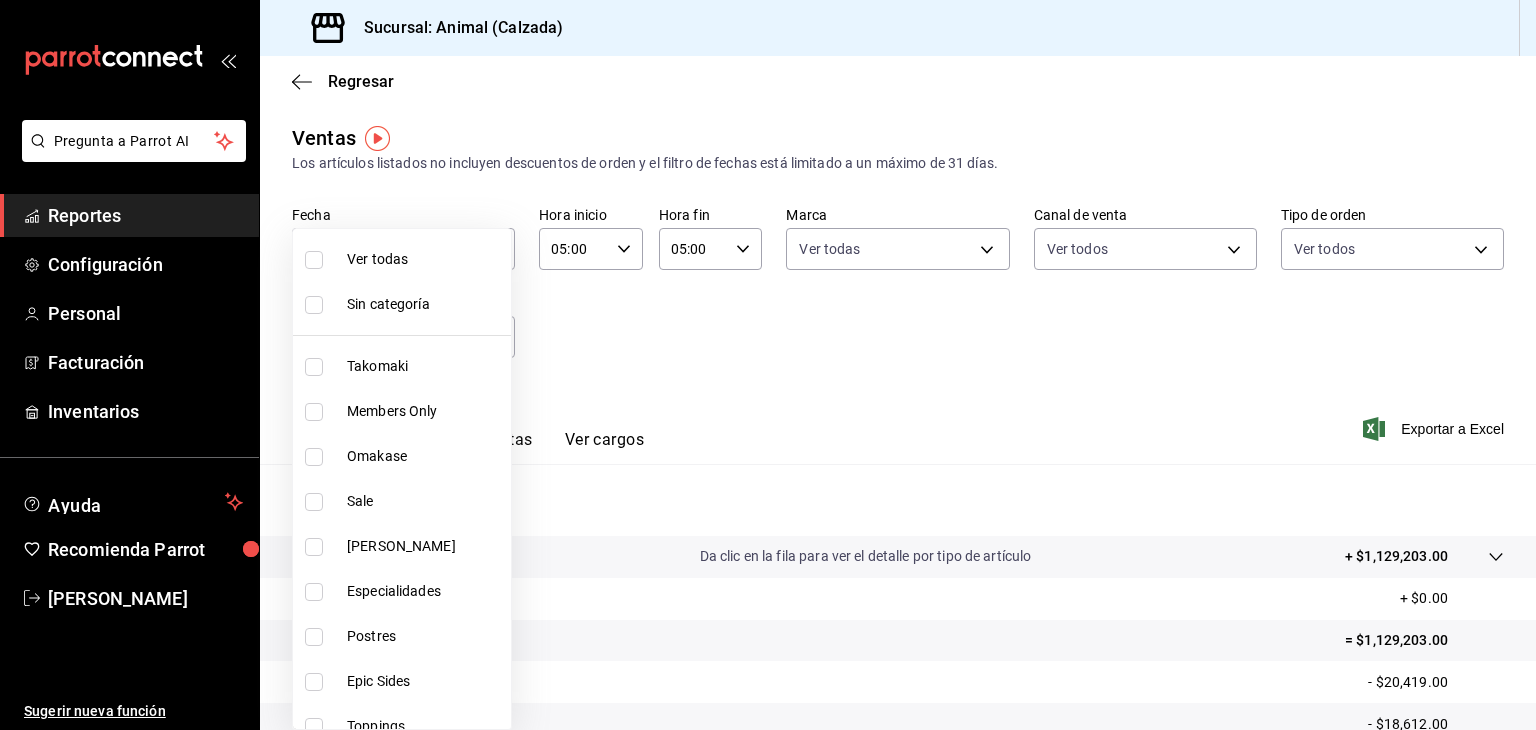 click on "Pregunta a Parrot AI Reportes   Configuración   Personal   Facturación   Inventarios   Ayuda Recomienda Parrot   Esteban Santos   Sugerir nueva función   Sucursal: Animal (Calzada) Regresar Ventas Los artículos listados no incluyen descuentos de orden y el filtro de fechas está limitado a un máximo de 31 días. Fecha 2025-07-07 7 / 7 / 2025 - 2025-07-13 13 / 7 / 2025 Hora inicio 05:00 Hora inicio Hora fin 05:00 Hora fin Marca Ver todas e26472f3-9262-489d-bcba-4c6b034529c7 Canal de venta Ver todos PARROT,UBER_EATS,RAPPI,DIDI_FOOD,ONLINE Tipo de orden Ver todos 588630d3-b511-4bba-a729-32472510037f,54b7ae00-ca47-4ec1-b7ff-55842c0a2b62,92293fd7-2d7b-430b-85d7-0dfe47b44eba,6237157c-a0f8-48ff-b796-8e4576b5f3c5,200a31bf-f5a3-4f69-a302-e0fd34b5ac63,EXTERNAL Categorías Elige las categorías Ver resumen Ver ventas Ver cargos Exportar a Excel Resumen Total artículos Da clic en la fila para ver el detalle por tipo de artículo + $1,129,203.00 Cargos por servicio + $0.00 Venta bruta = $1,129,203.00 - $20,419.00" at bounding box center [768, 365] 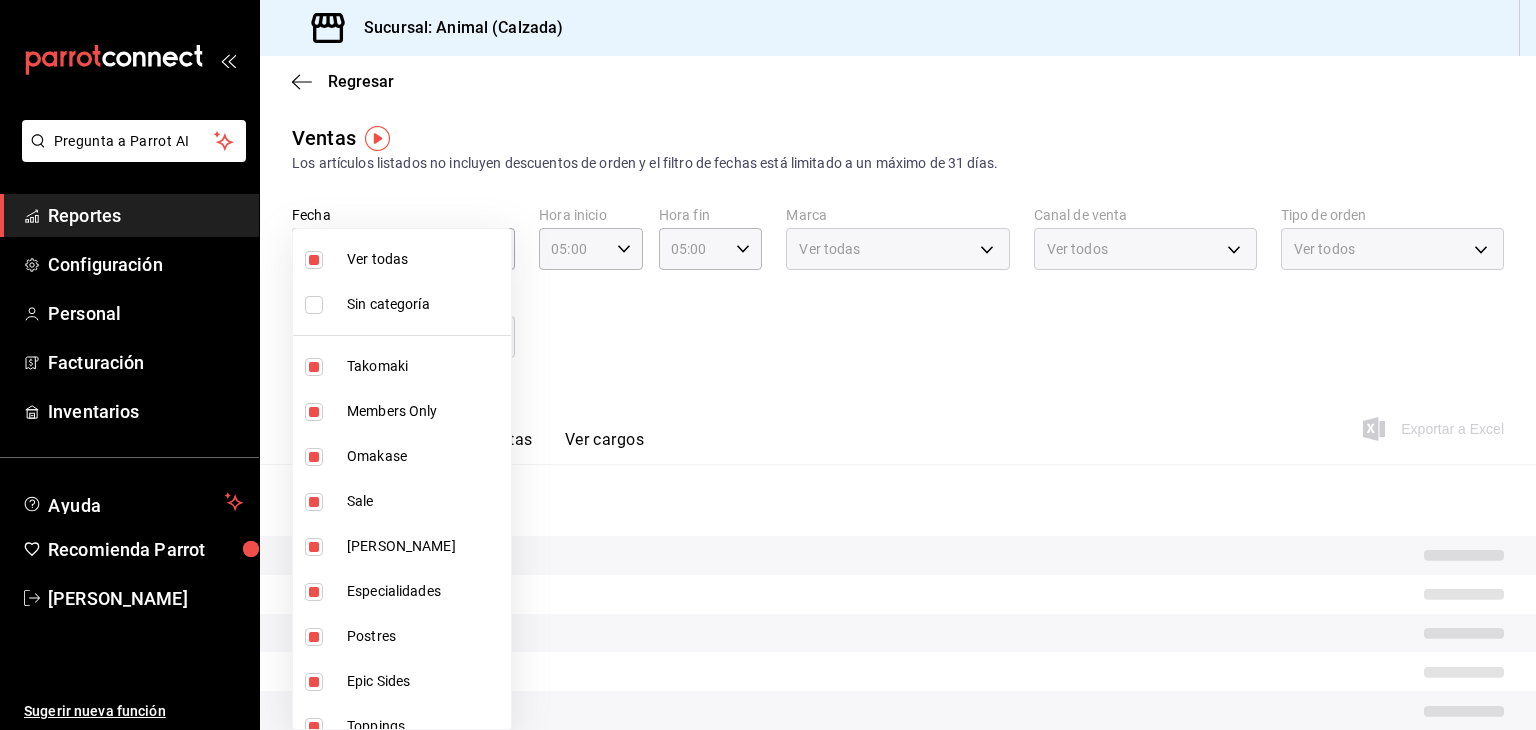 click at bounding box center [768, 365] 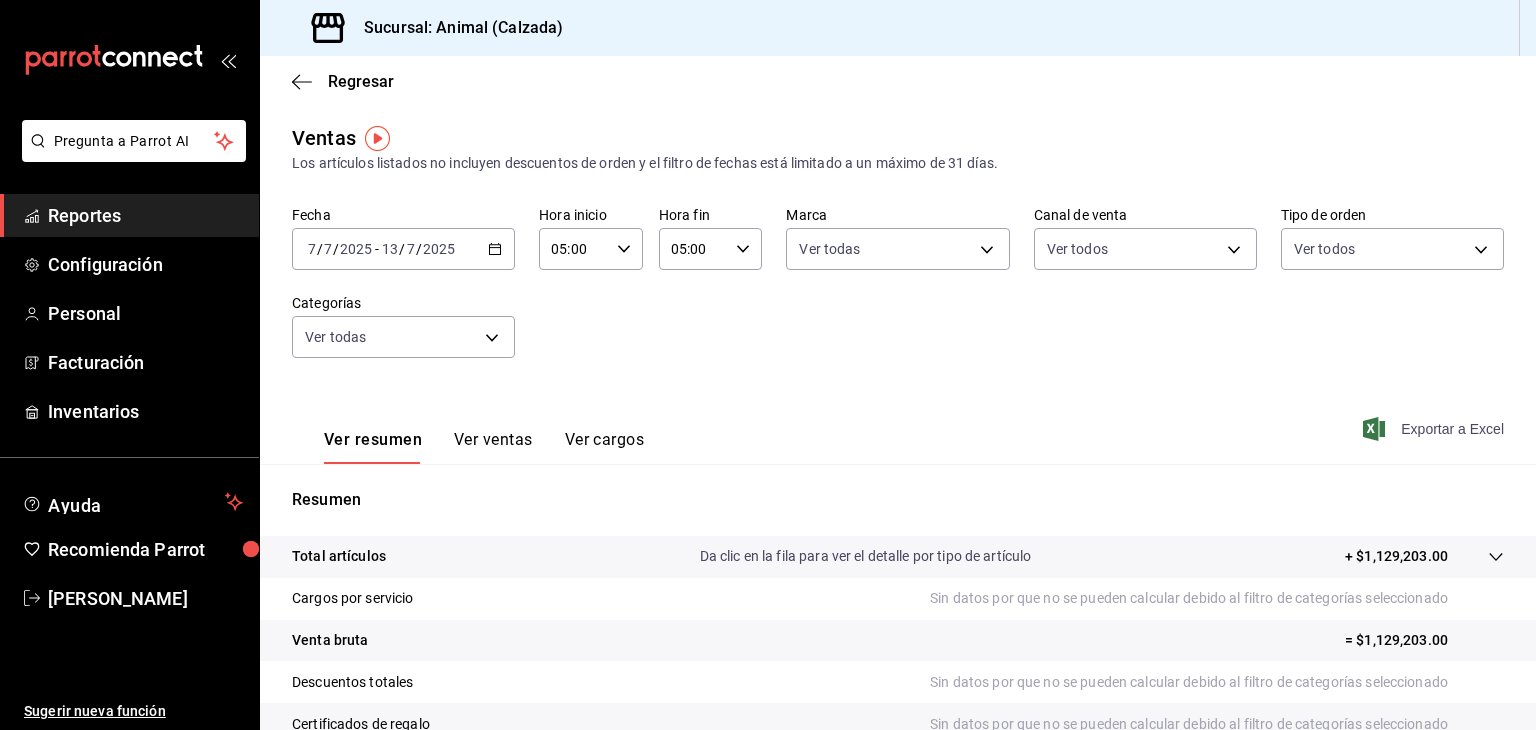 click on "Exportar a Excel" at bounding box center (1435, 429) 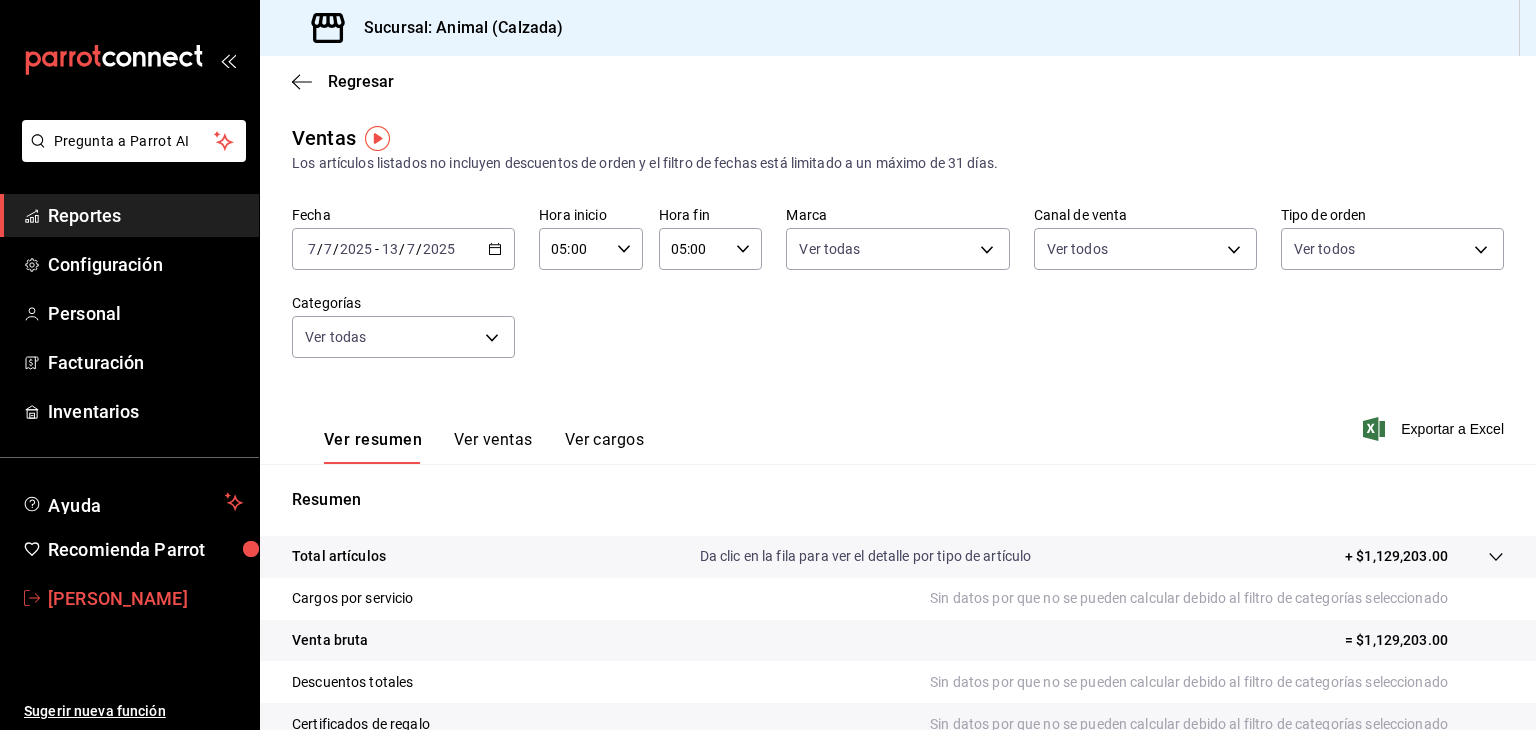 click on "Esteban Santos" at bounding box center (145, 598) 